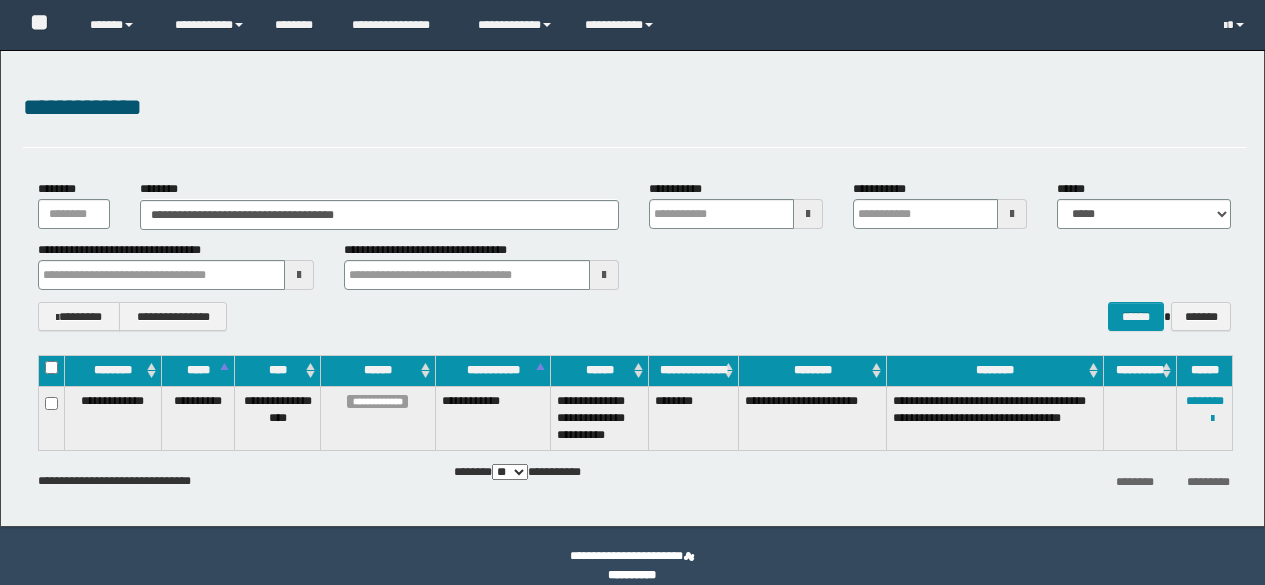 scroll, scrollTop: 0, scrollLeft: 0, axis: both 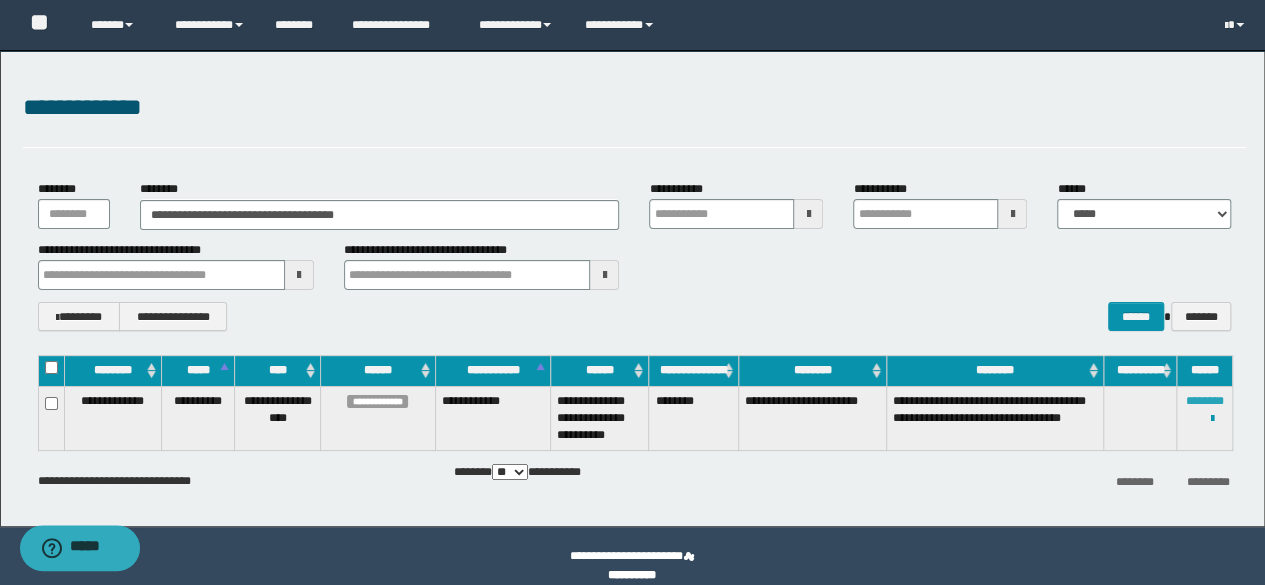 click on "********" at bounding box center (1205, 401) 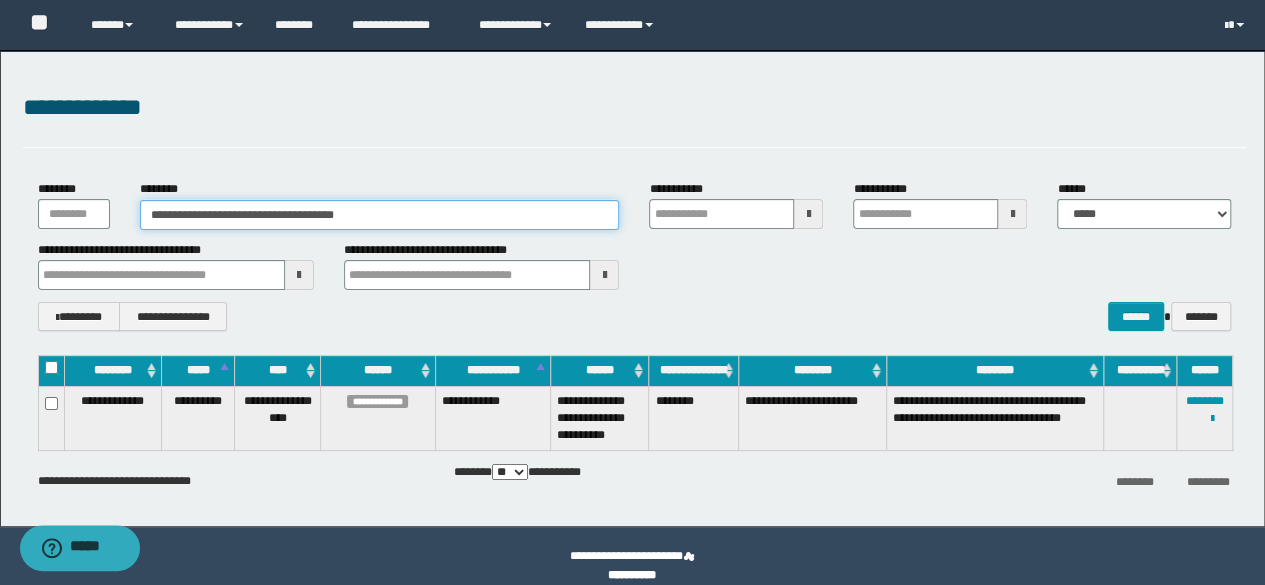 click on "**********" at bounding box center [380, 215] 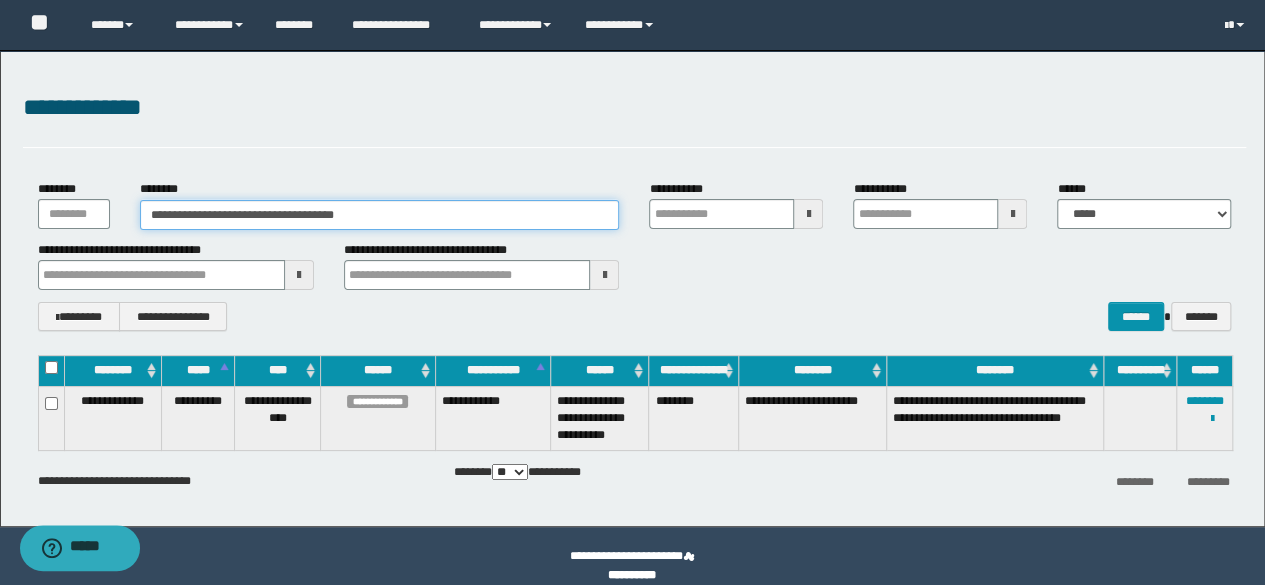 click on "**********" at bounding box center [380, 215] 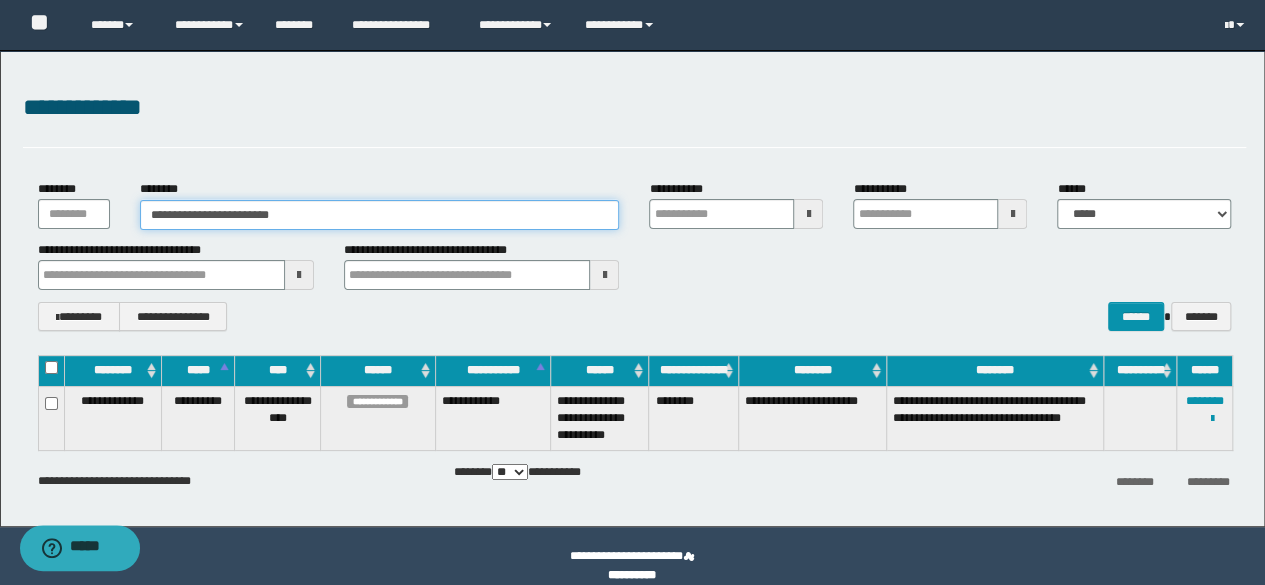 type on "**********" 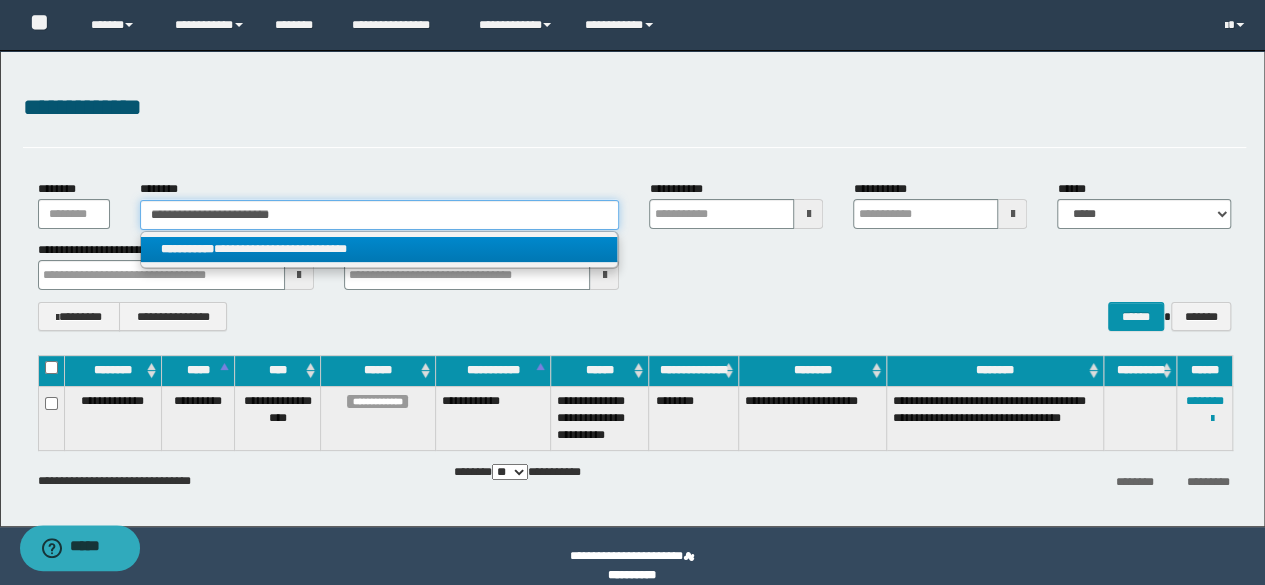 type on "**********" 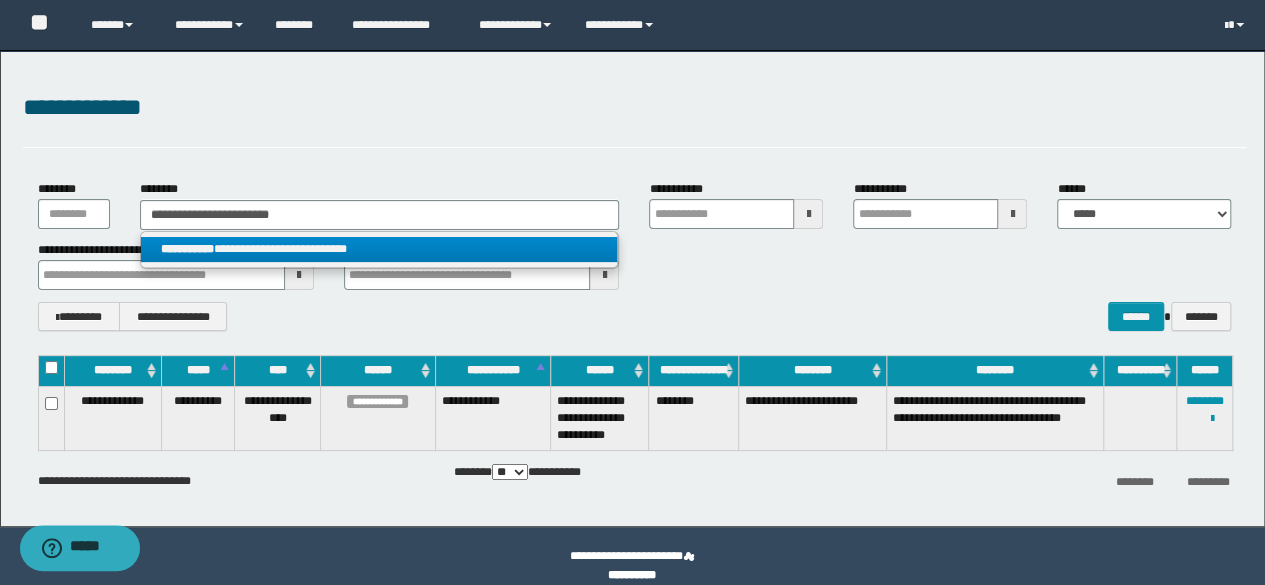 click on "**********" at bounding box center [379, 249] 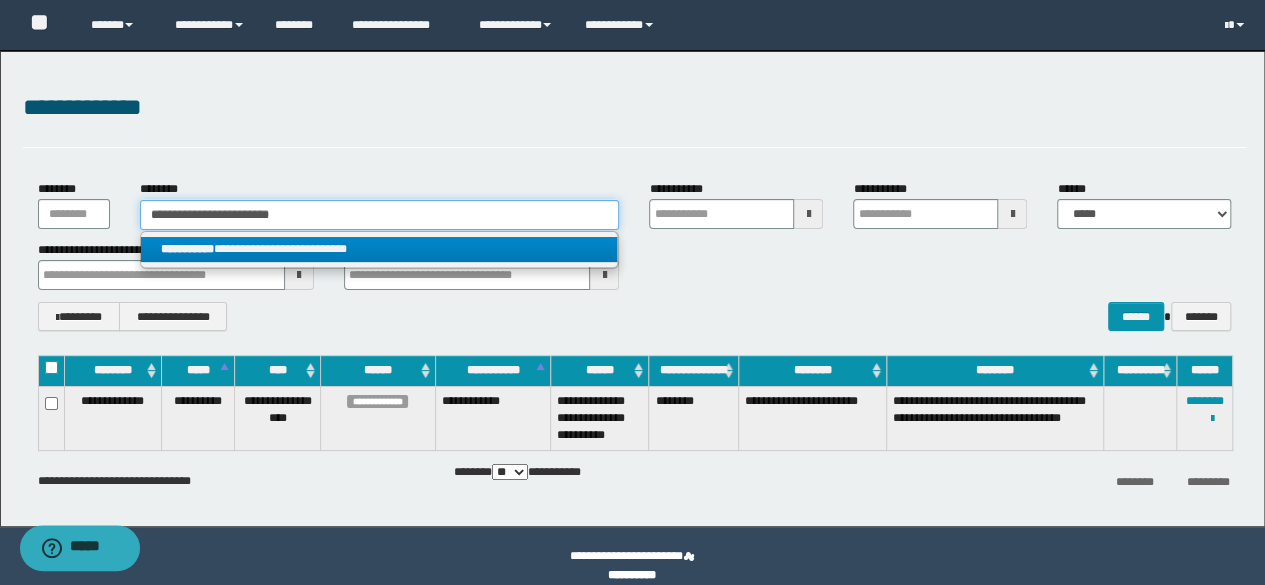 type 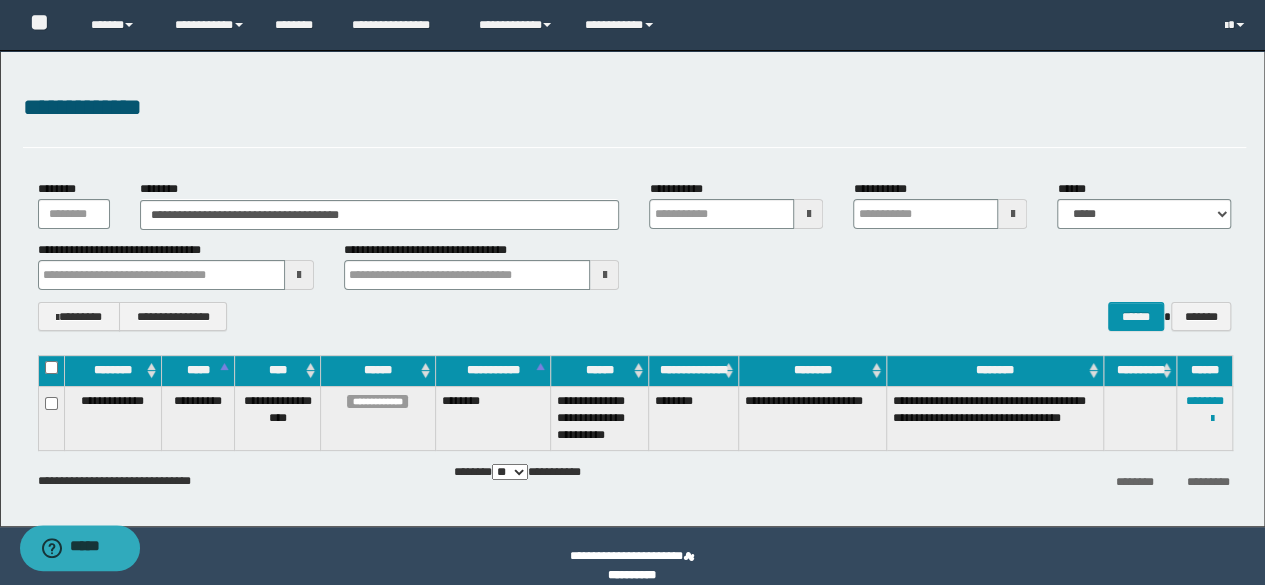 drag, startPoint x: 892, startPoint y: 313, endPoint x: 1017, endPoint y: 333, distance: 126.58989 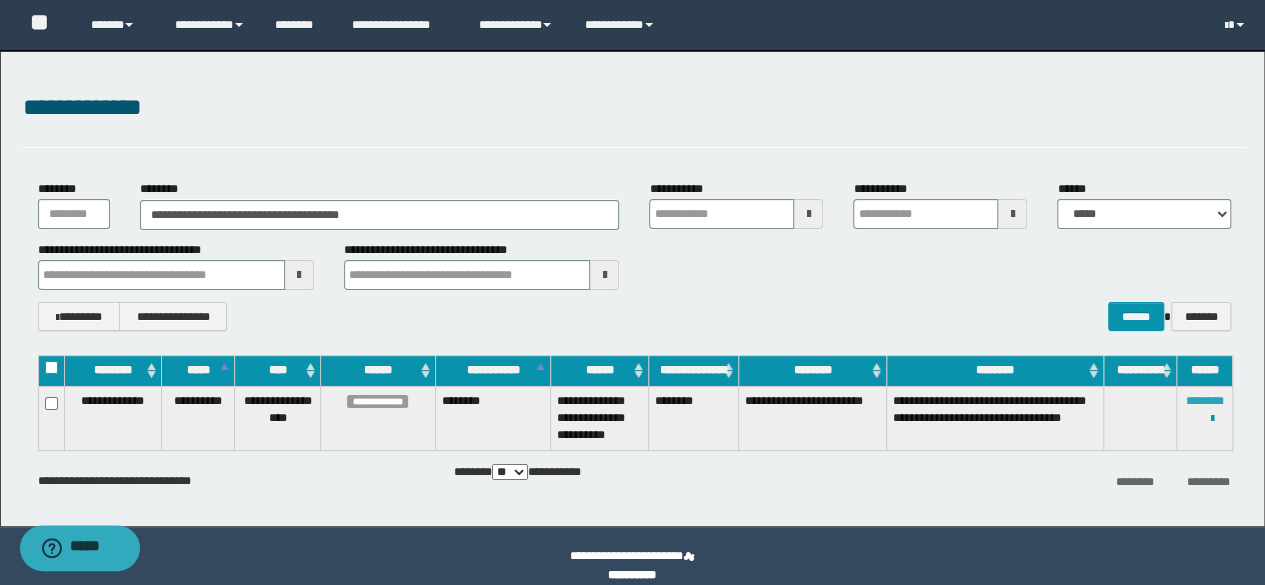 click on "********" at bounding box center [1205, 401] 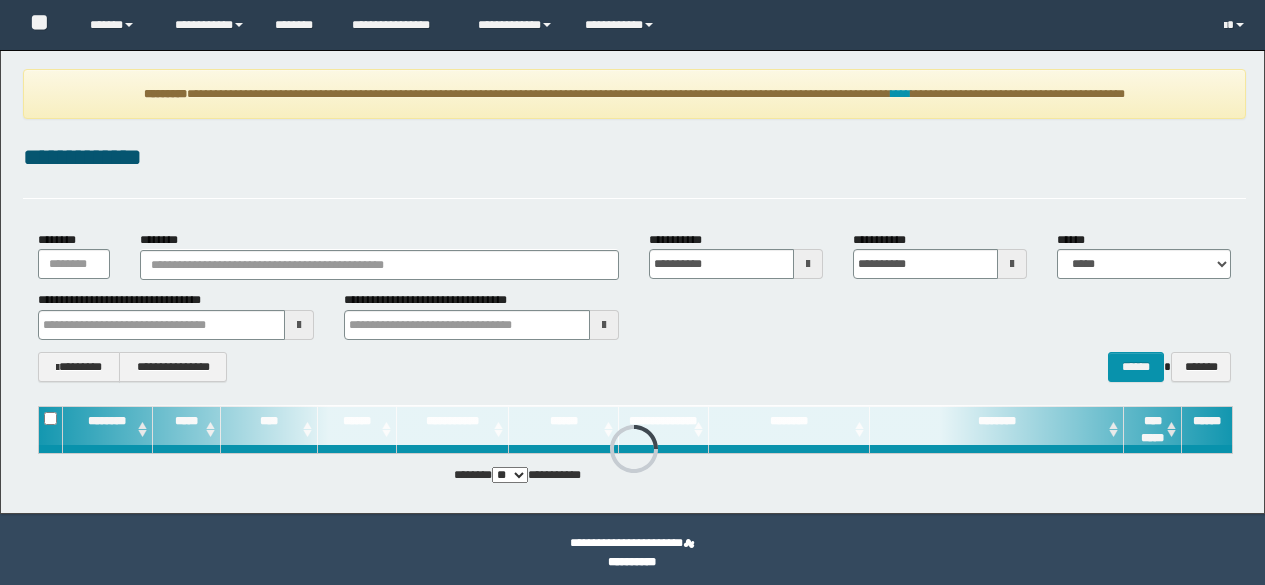 scroll, scrollTop: 0, scrollLeft: 0, axis: both 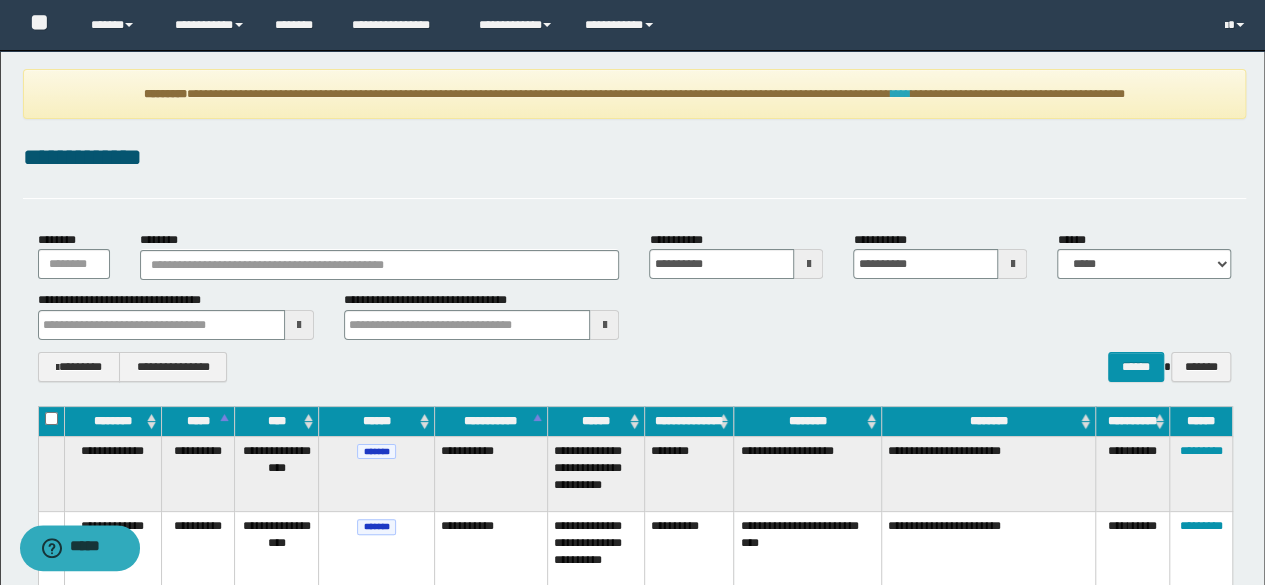 click on "****" at bounding box center (901, 94) 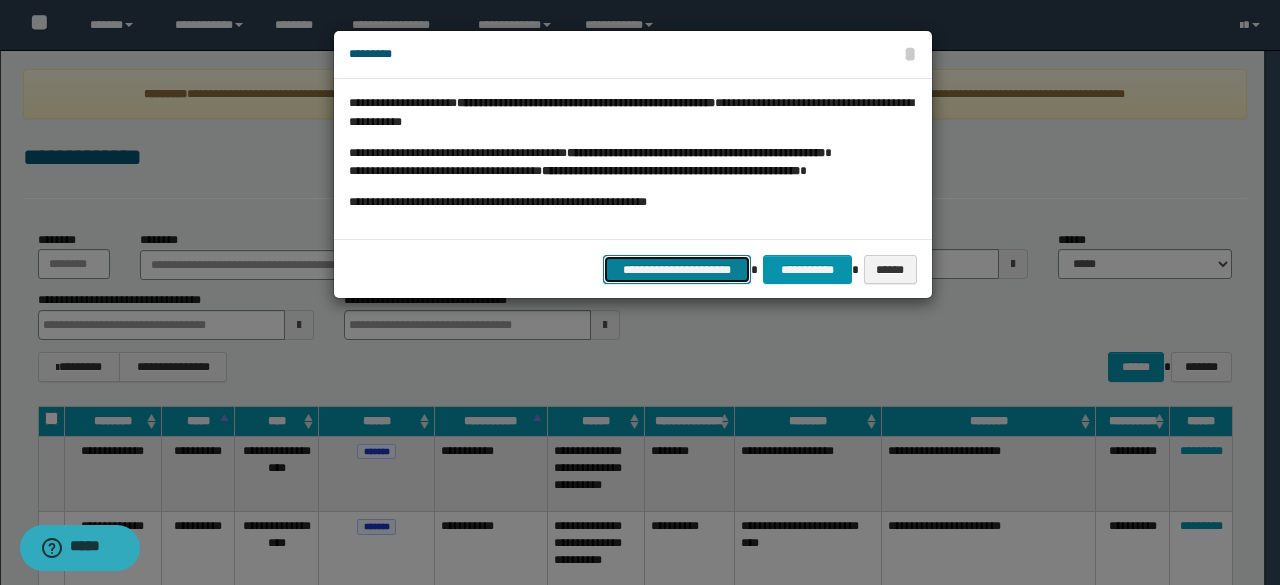 click on "**********" at bounding box center [677, 269] 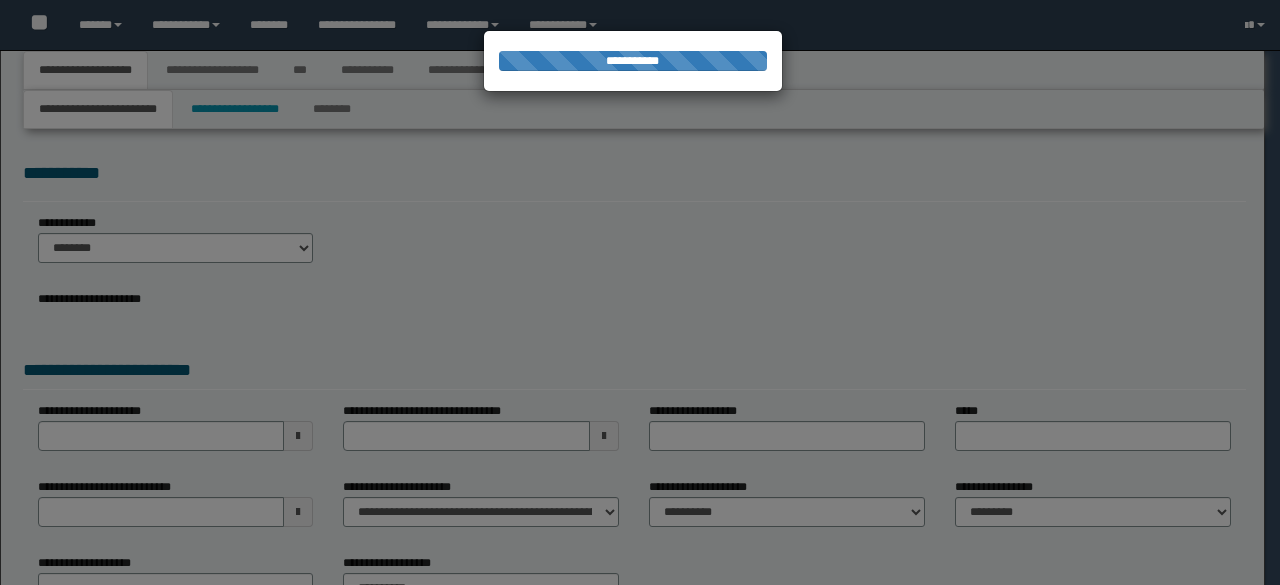 scroll, scrollTop: 0, scrollLeft: 0, axis: both 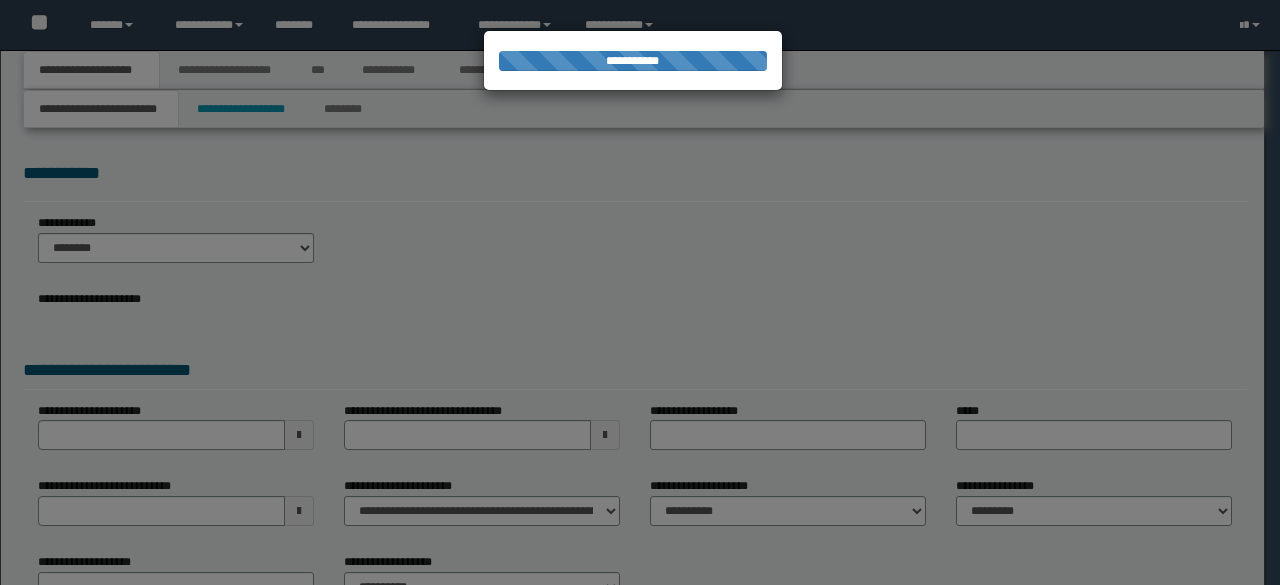 select on "*" 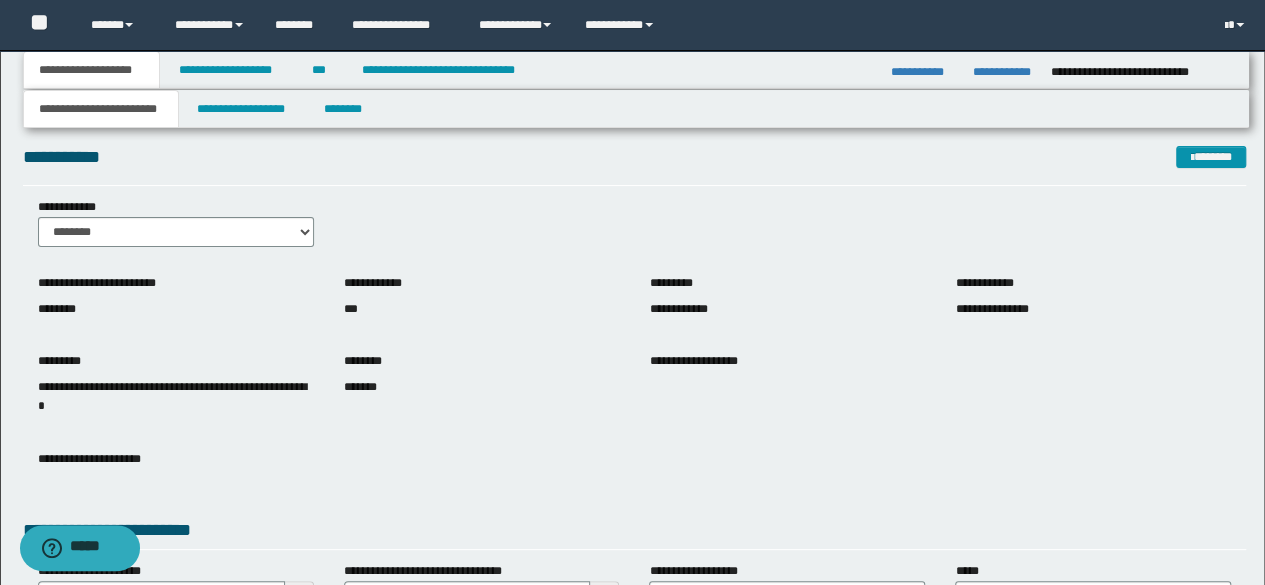 scroll, scrollTop: 200, scrollLeft: 0, axis: vertical 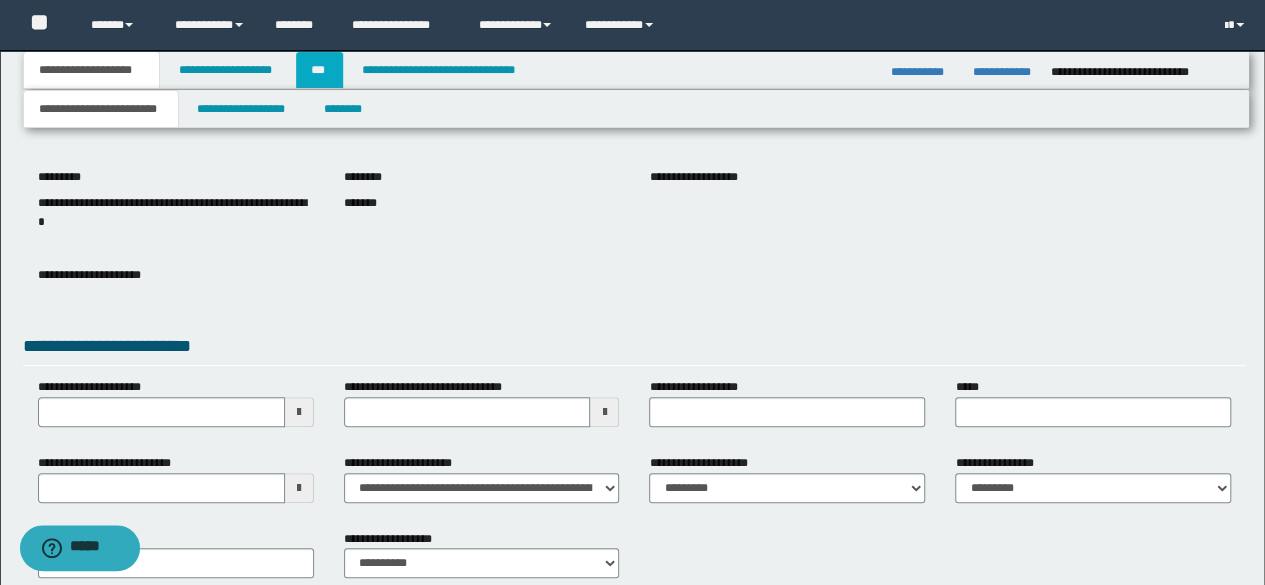click on "***" at bounding box center [319, 70] 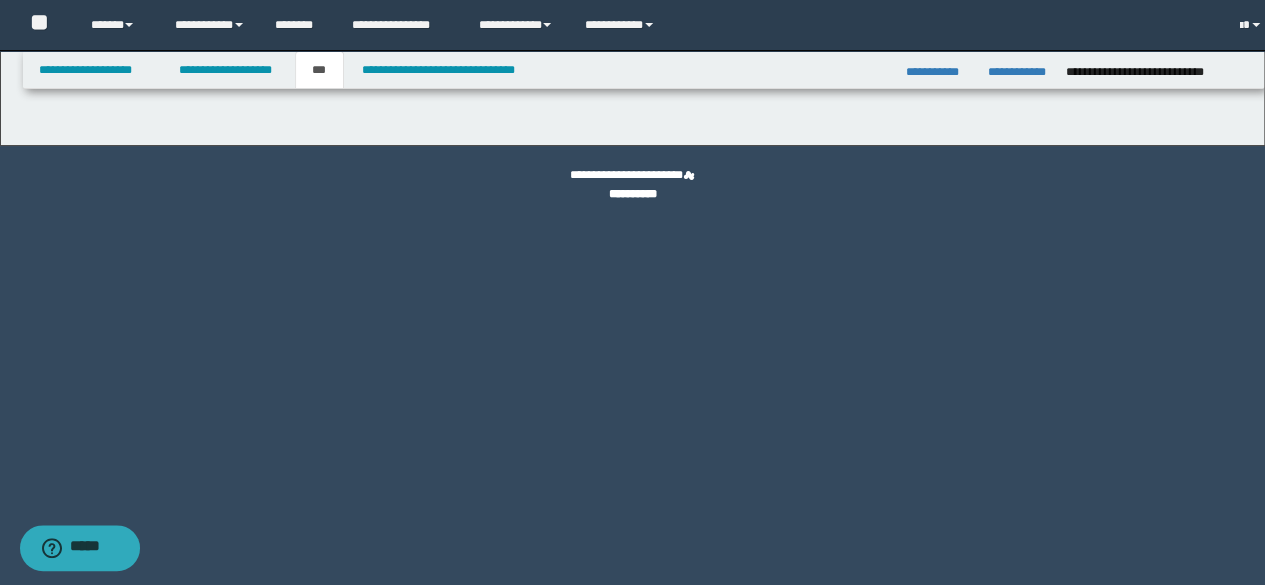 scroll, scrollTop: 0, scrollLeft: 0, axis: both 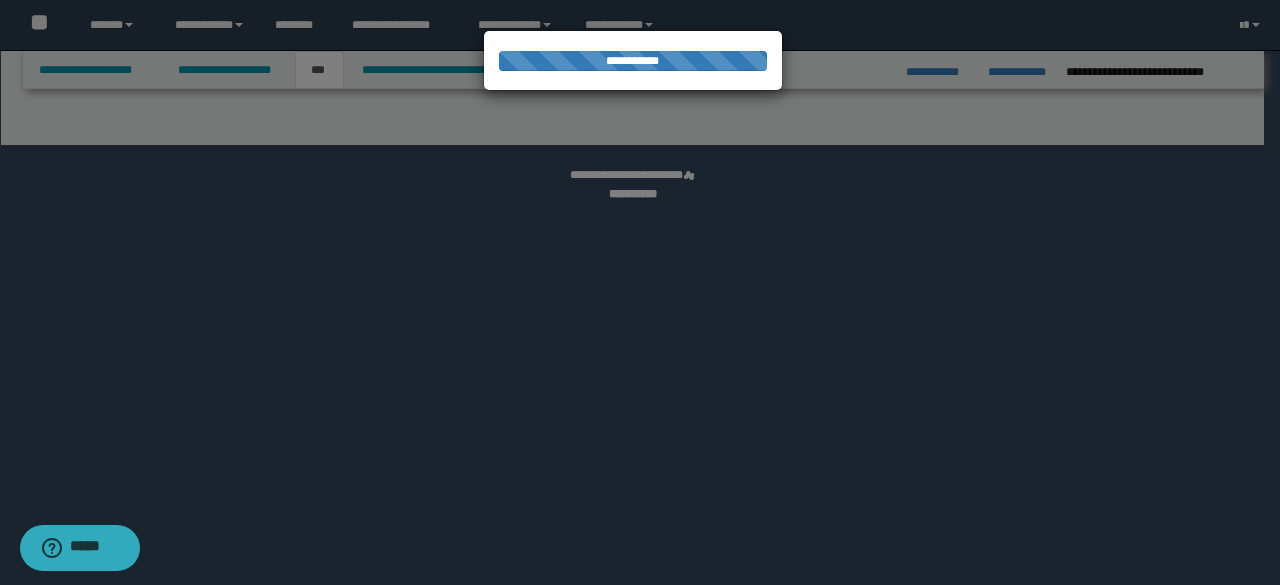 select on "*" 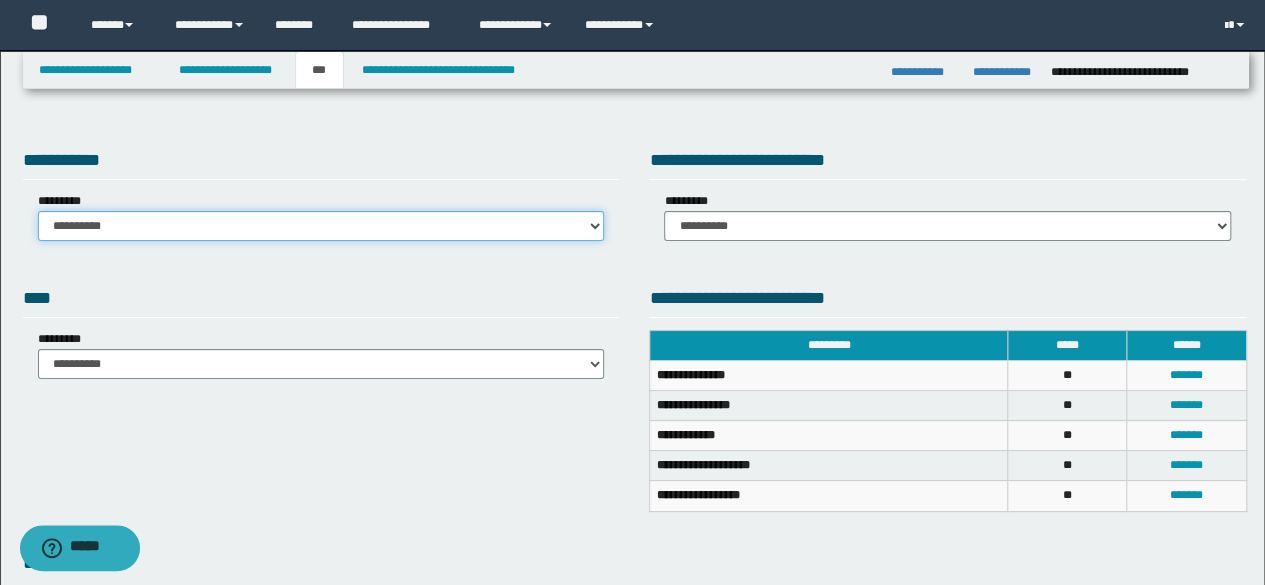 click on "**********" at bounding box center [321, 226] 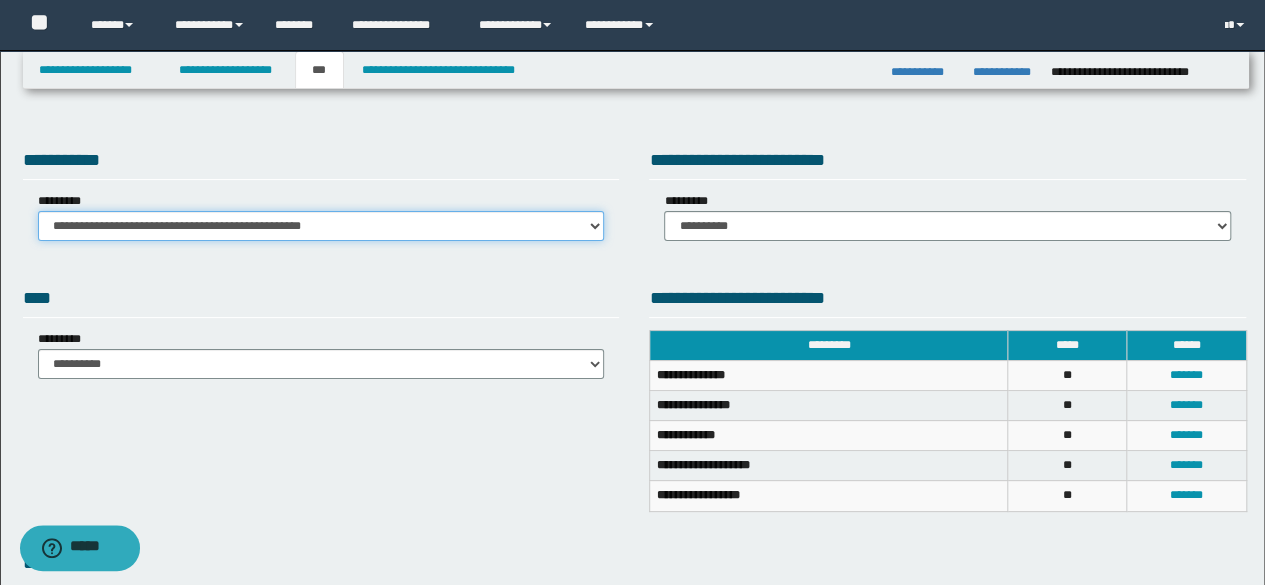 click on "**********" at bounding box center (321, 226) 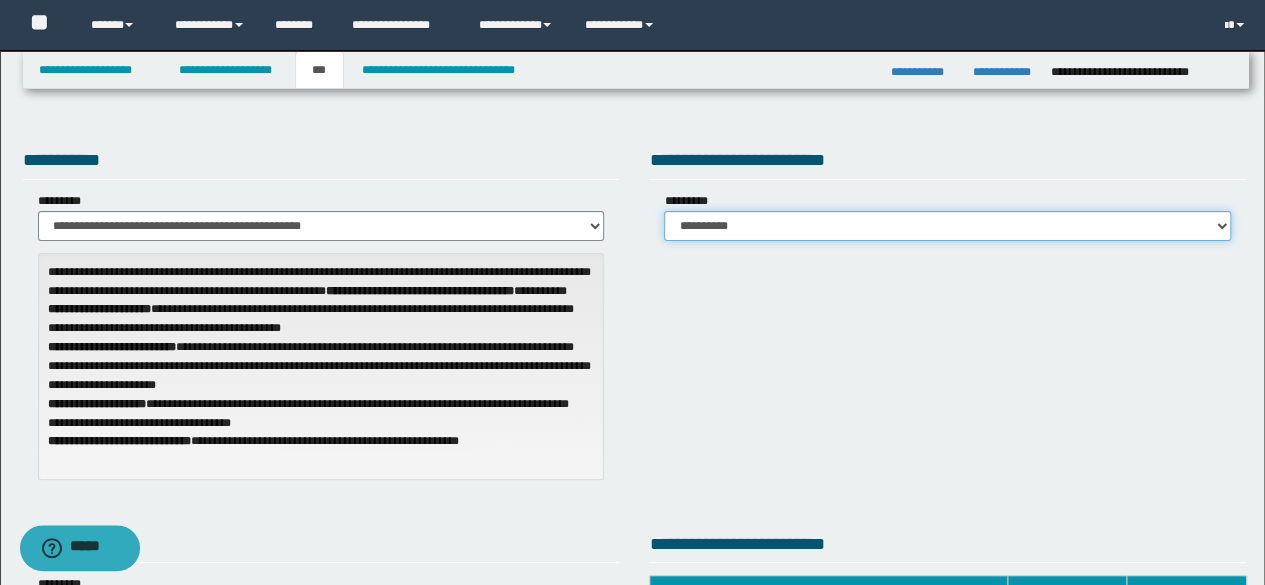 drag, startPoint x: 701, startPoint y: 229, endPoint x: 708, endPoint y: 237, distance: 10.630146 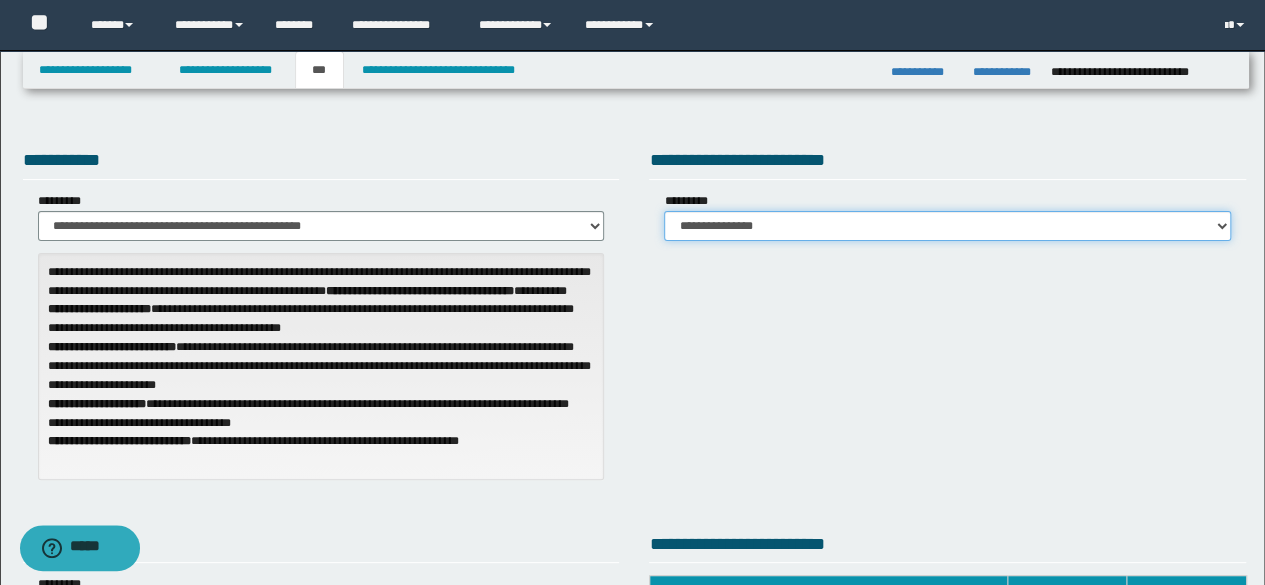 click on "**********" at bounding box center (947, 226) 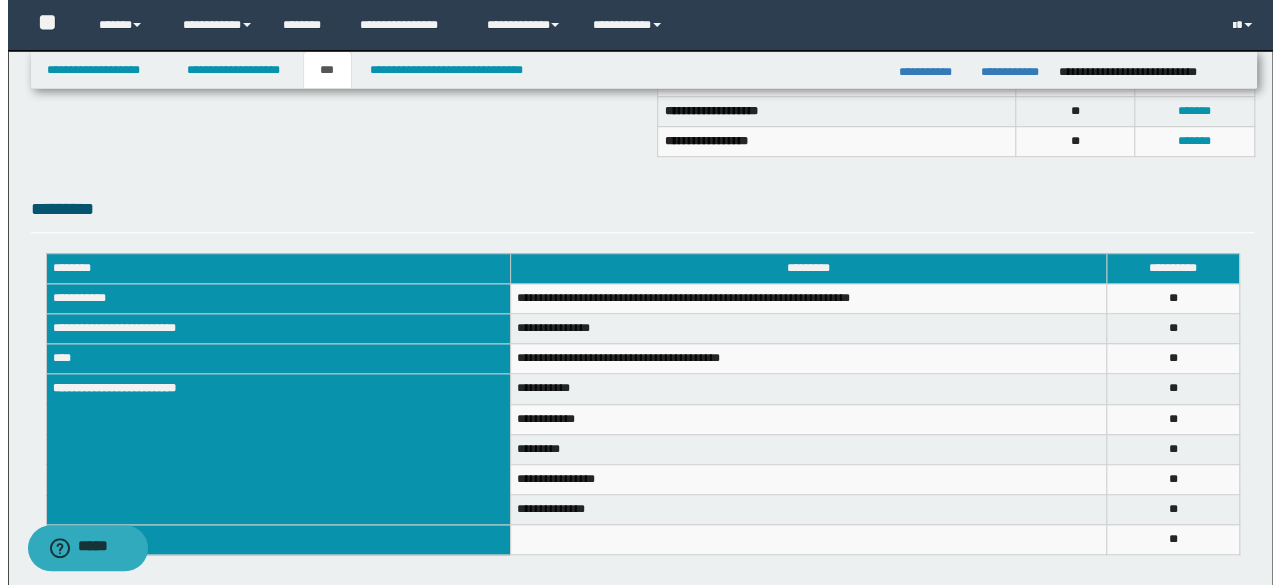 scroll, scrollTop: 400, scrollLeft: 0, axis: vertical 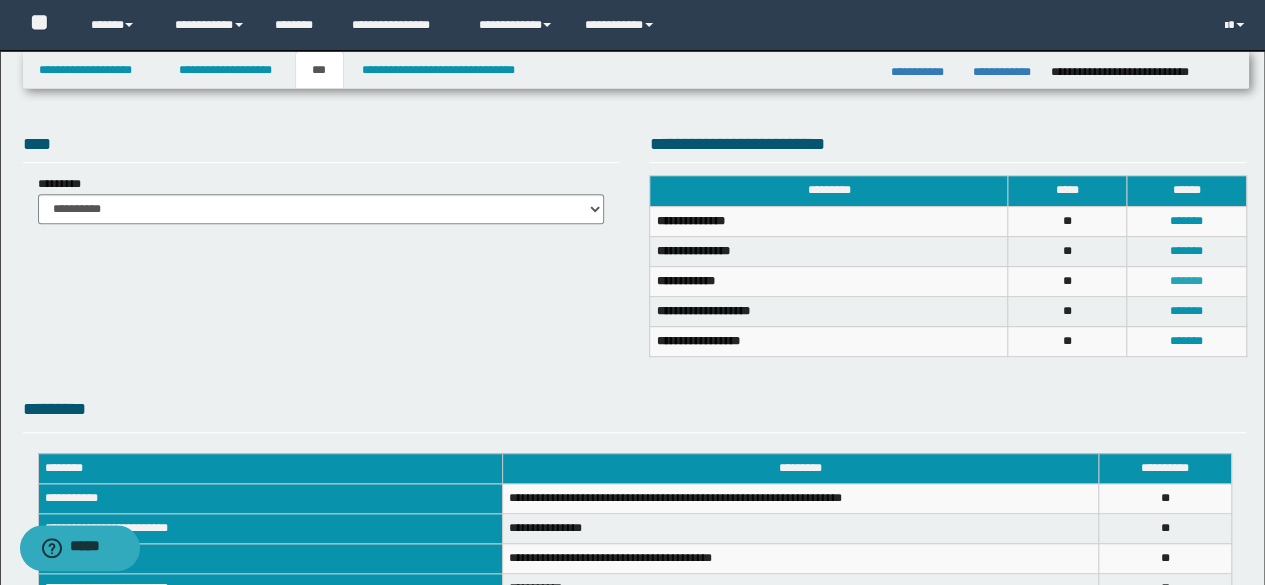click on "*******" at bounding box center (1186, 281) 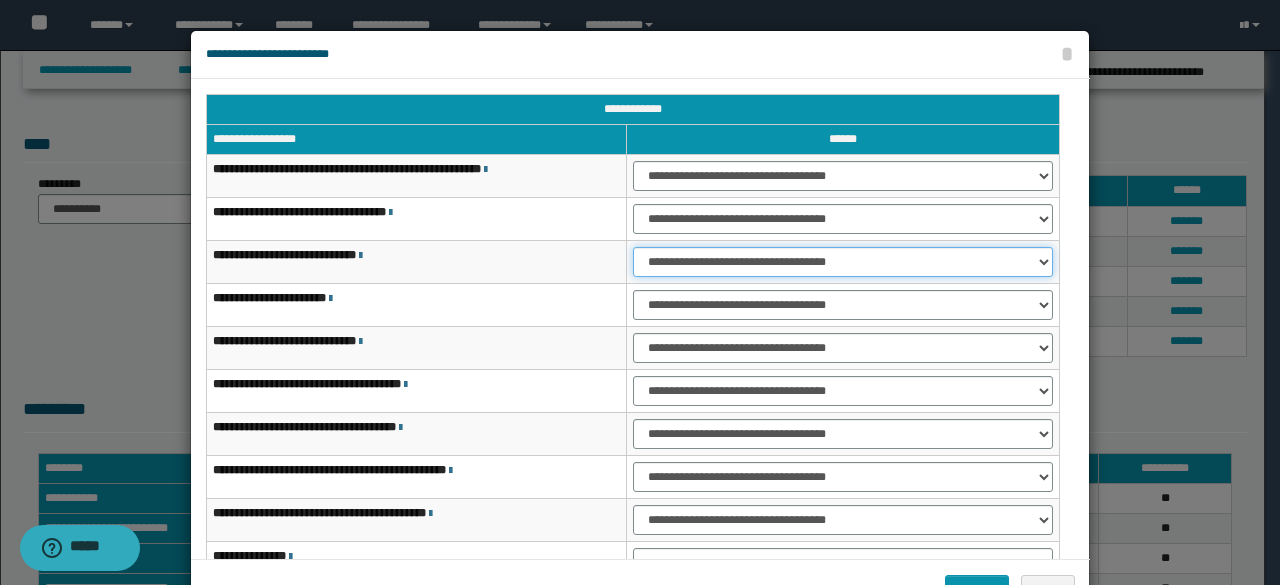 click on "**********" at bounding box center (843, 262) 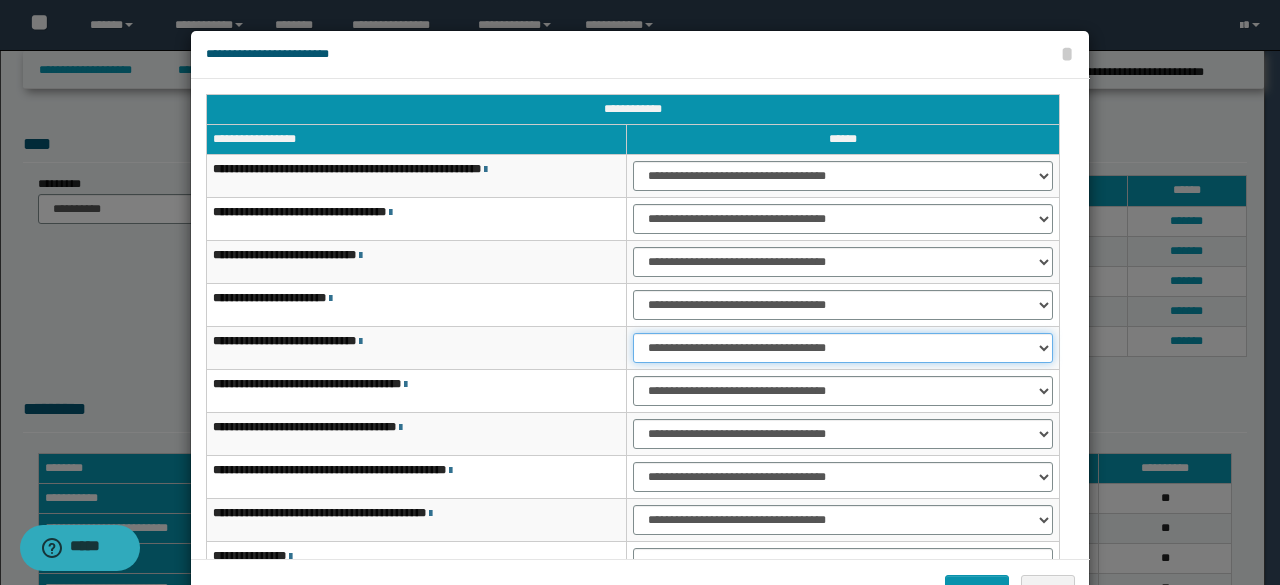 click on "**********" at bounding box center (843, 348) 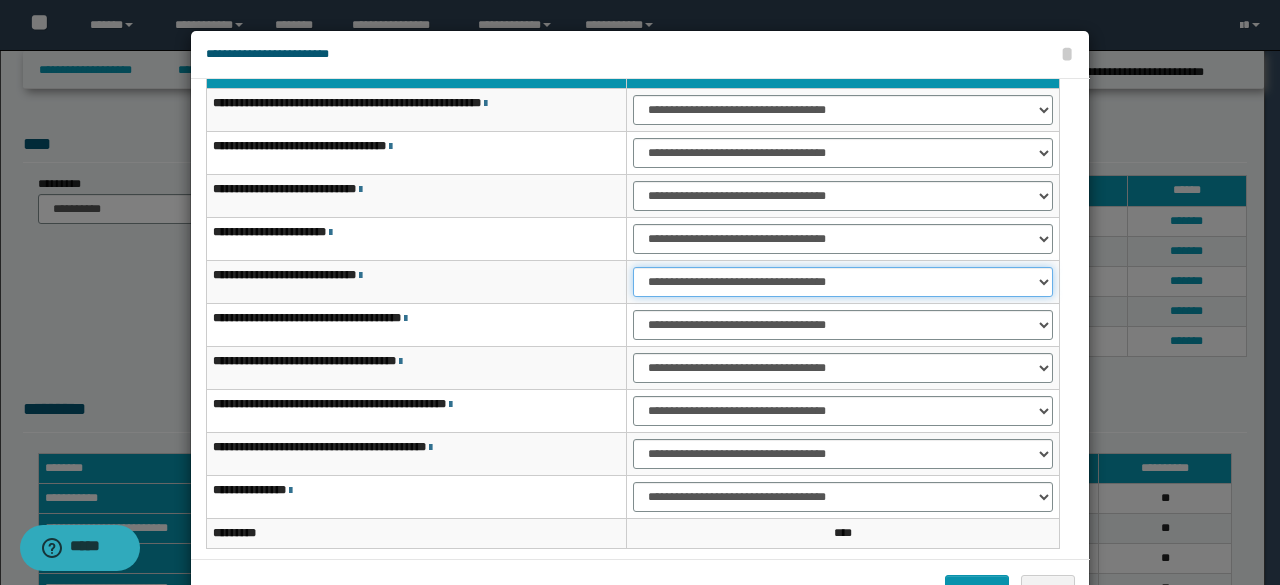 scroll, scrollTop: 116, scrollLeft: 0, axis: vertical 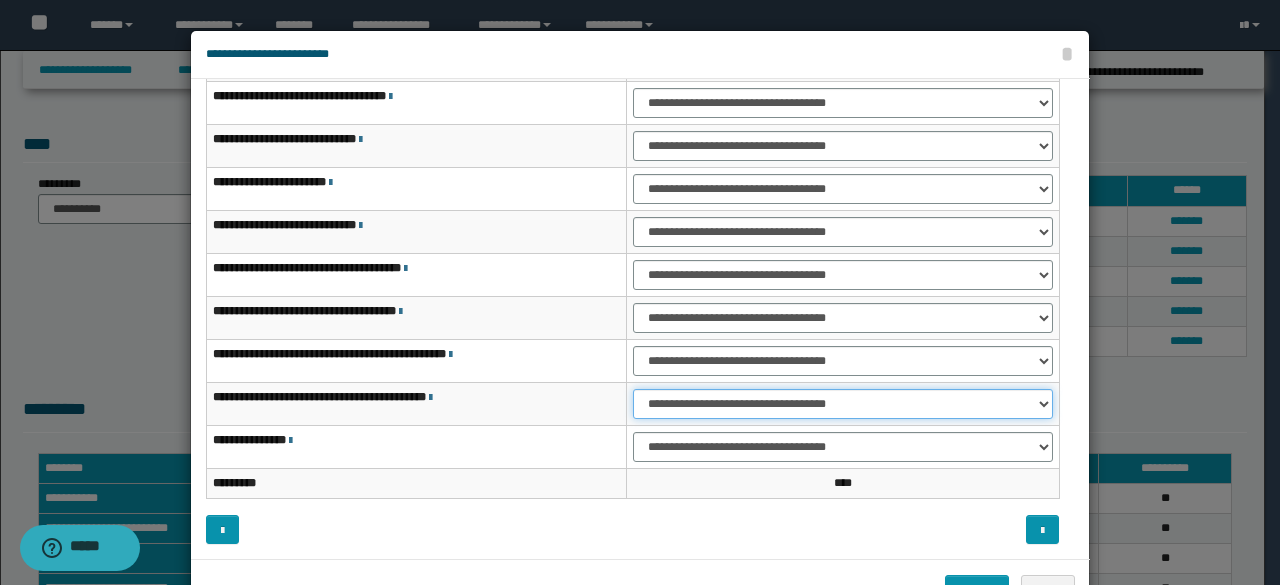 click on "**********" at bounding box center (843, 404) 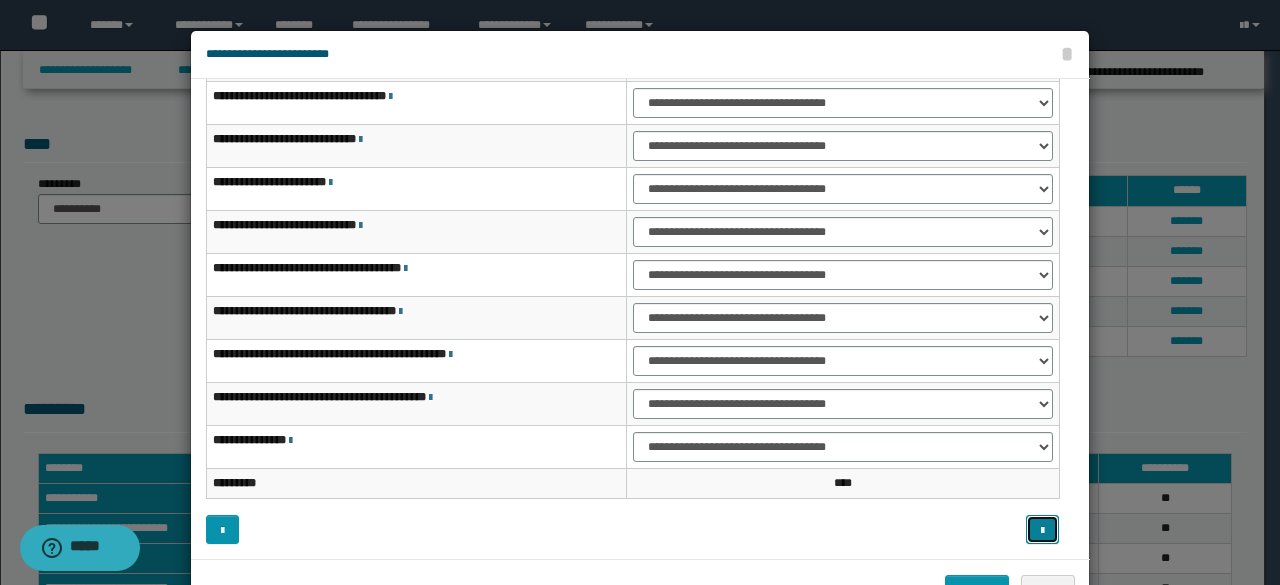 click at bounding box center (1042, 529) 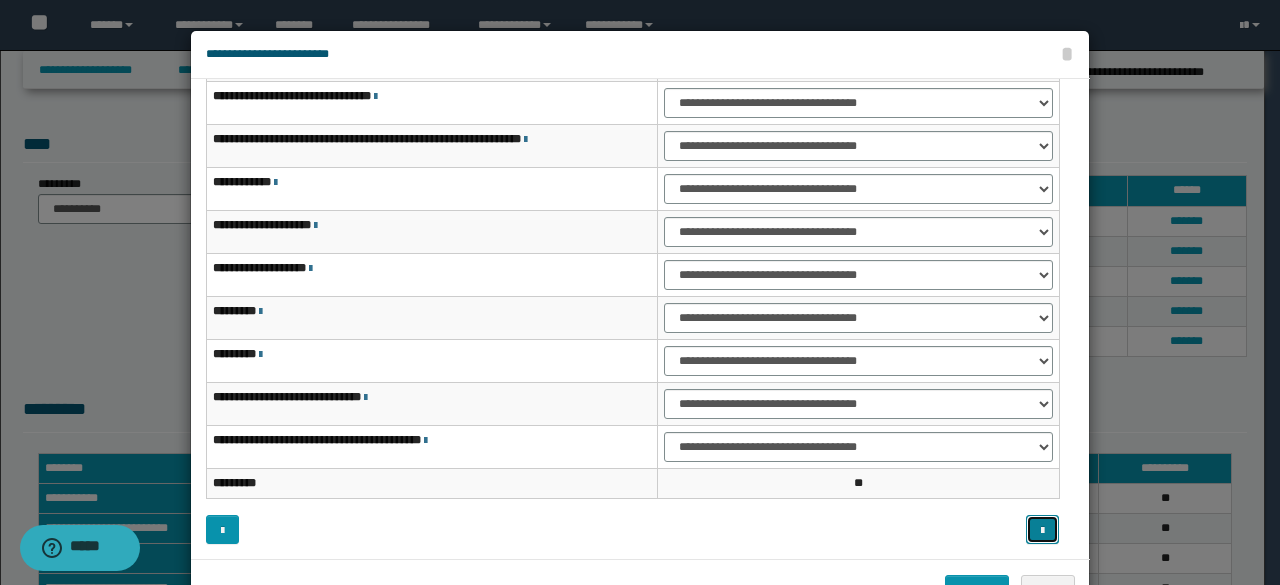 type 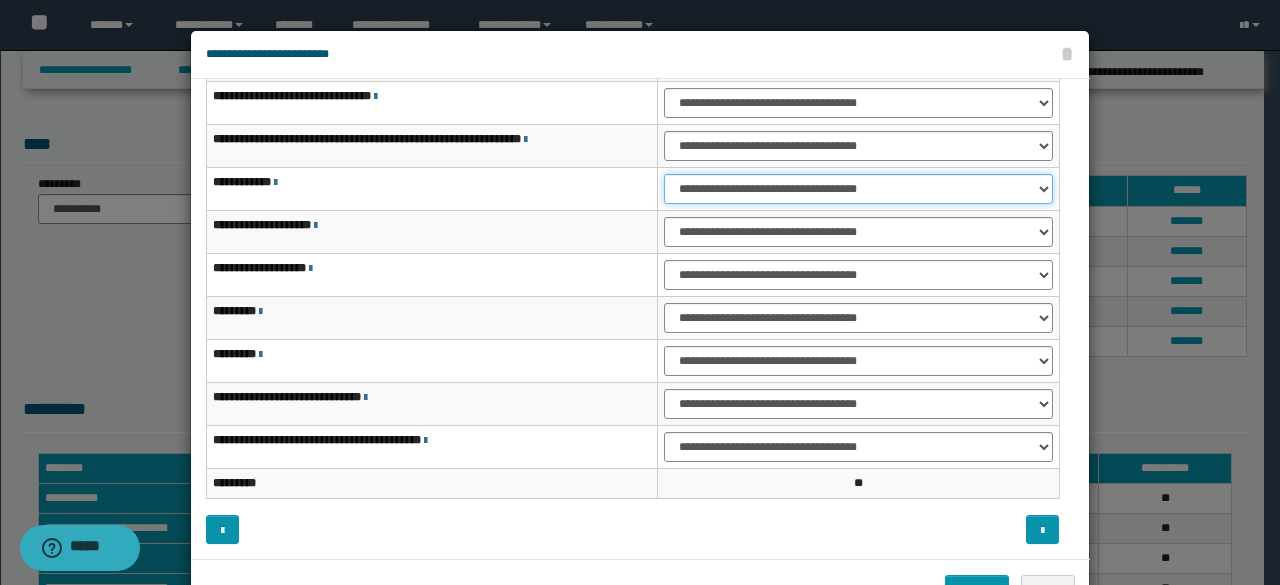 click on "**********" at bounding box center [858, 189] 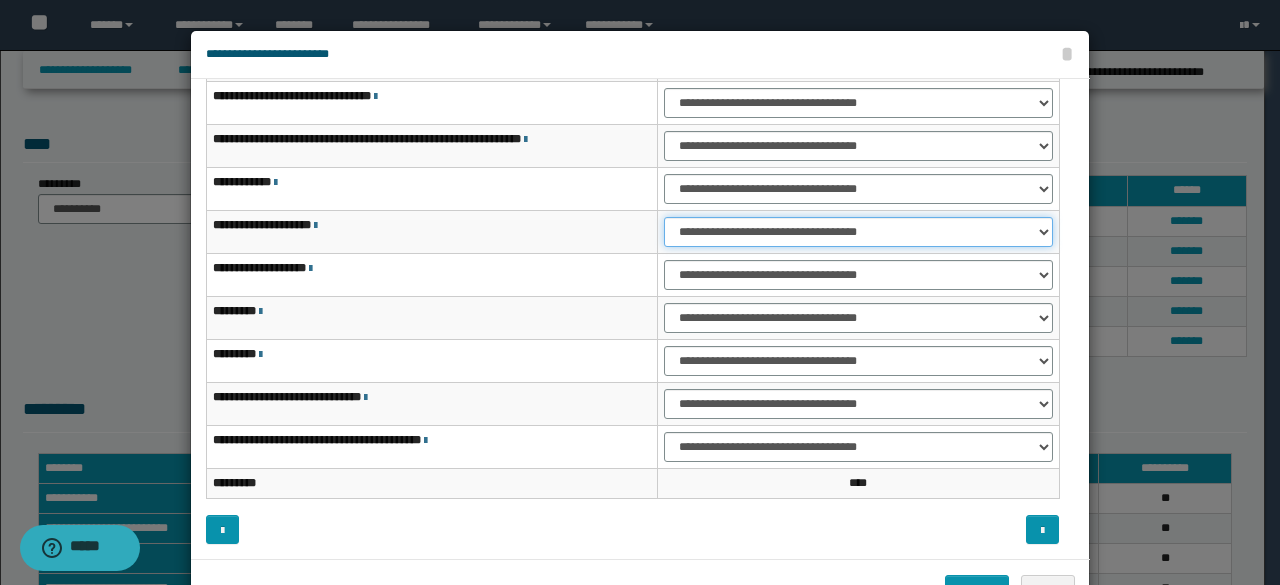 click on "**********" at bounding box center (858, 232) 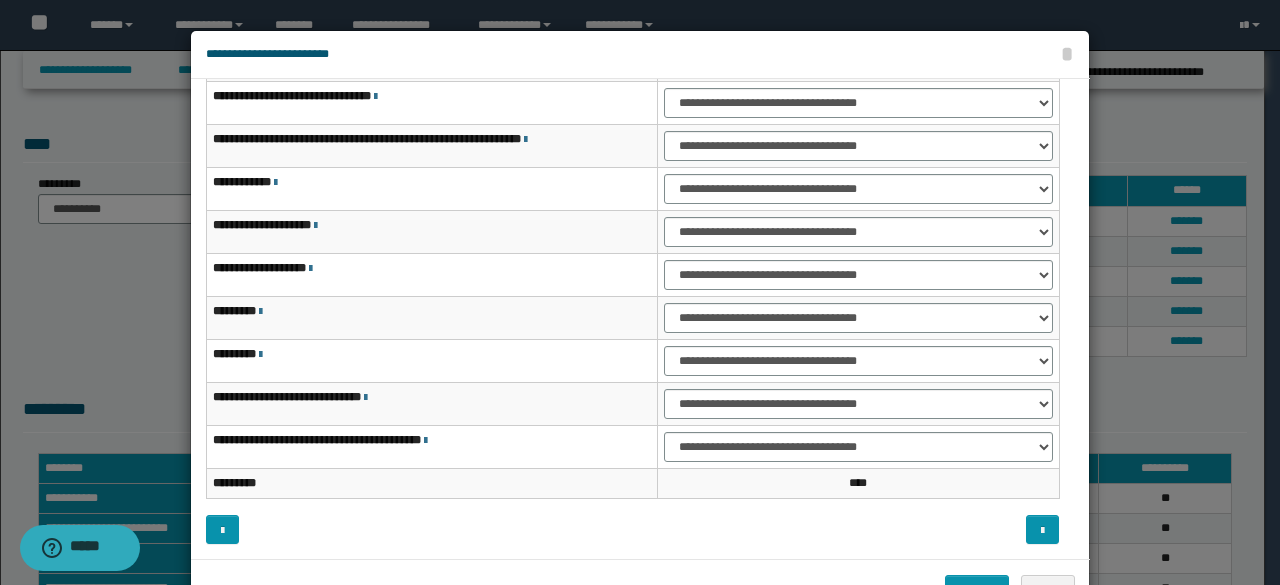 click on "**********" at bounding box center [640, 319] 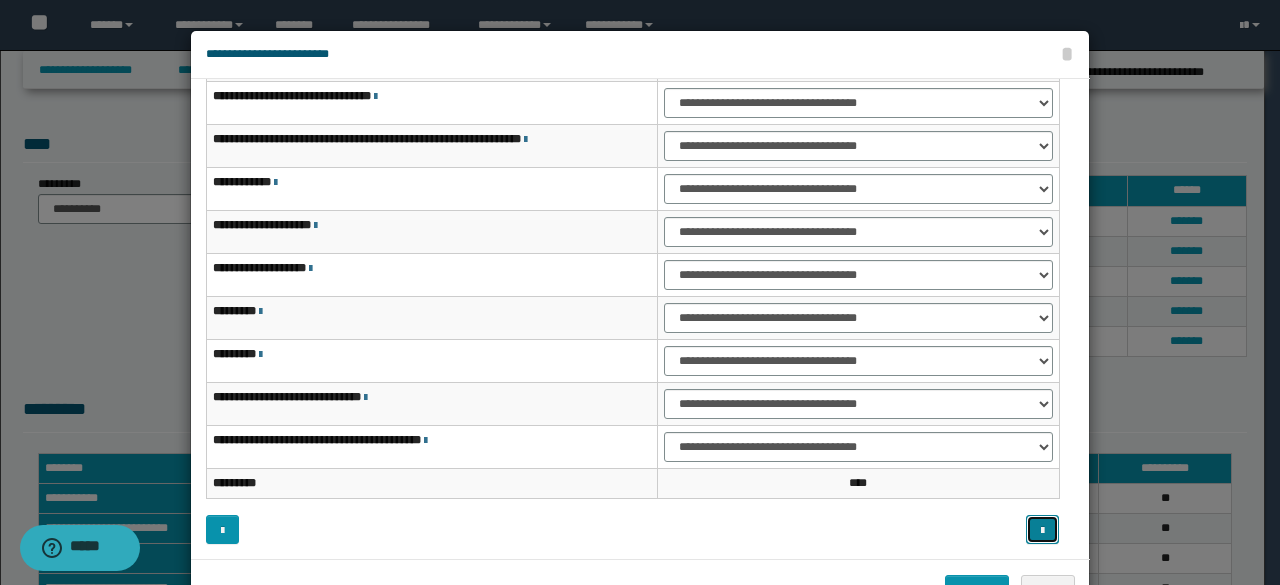 click at bounding box center [1042, 529] 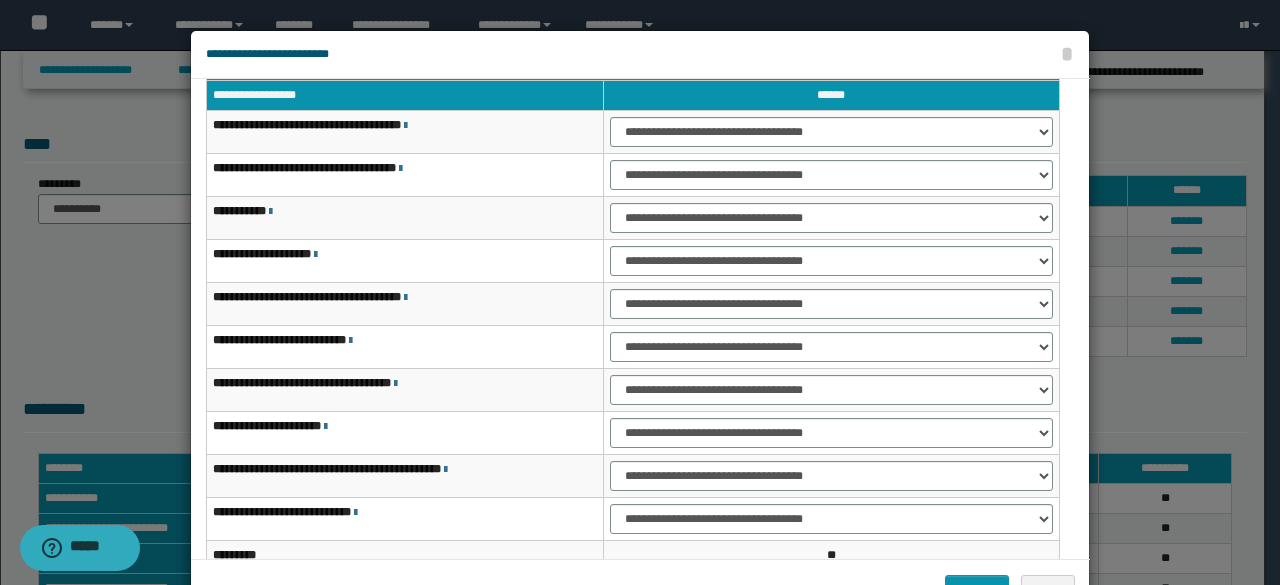 scroll, scrollTop: 0, scrollLeft: 0, axis: both 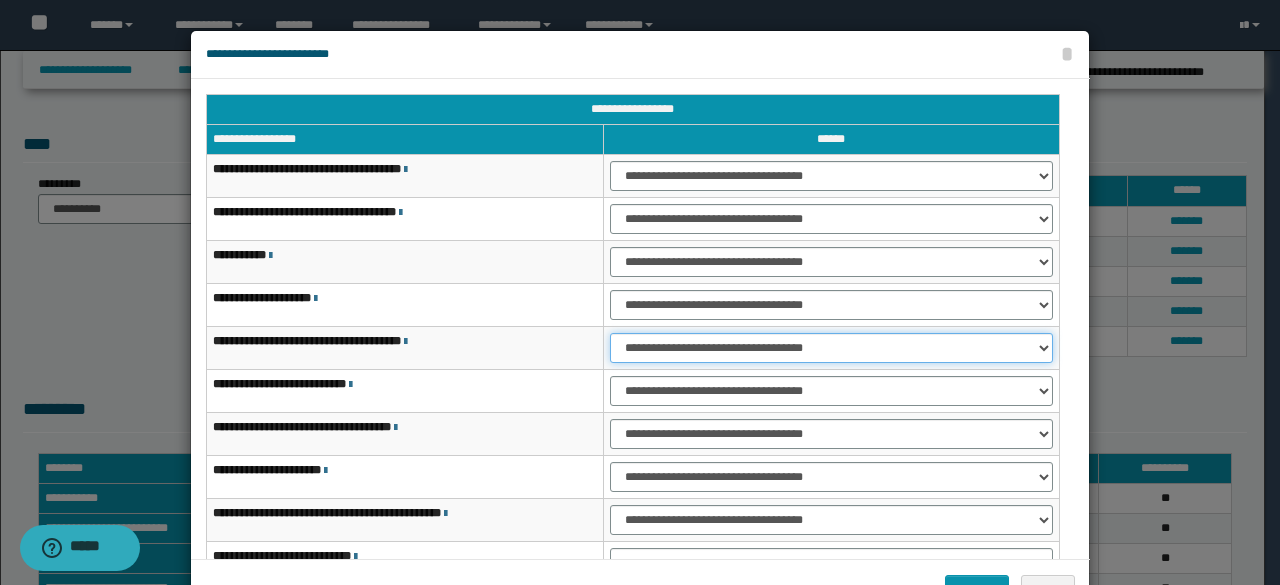 click on "**********" at bounding box center [831, 348] 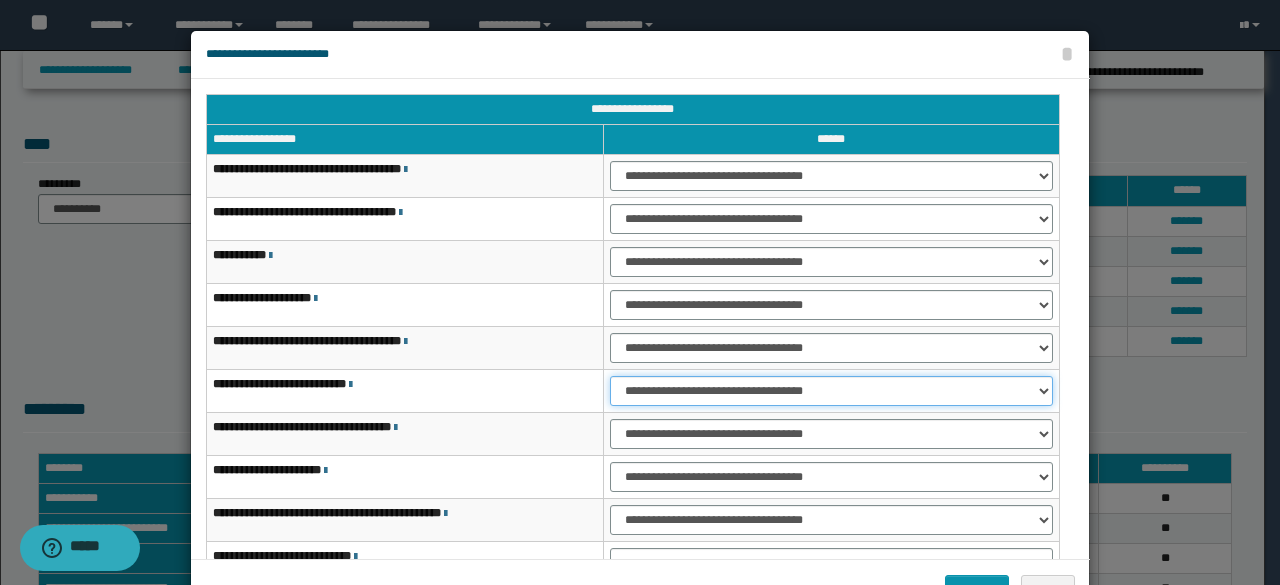 click on "**********" at bounding box center [831, 391] 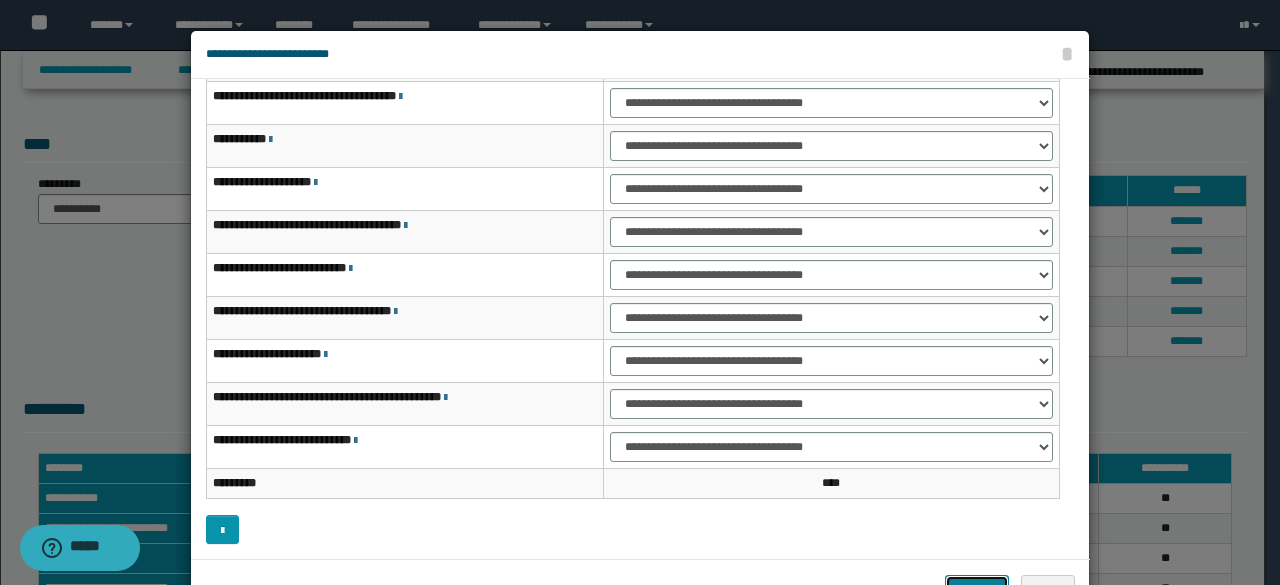 click on "*******" at bounding box center (977, 589) 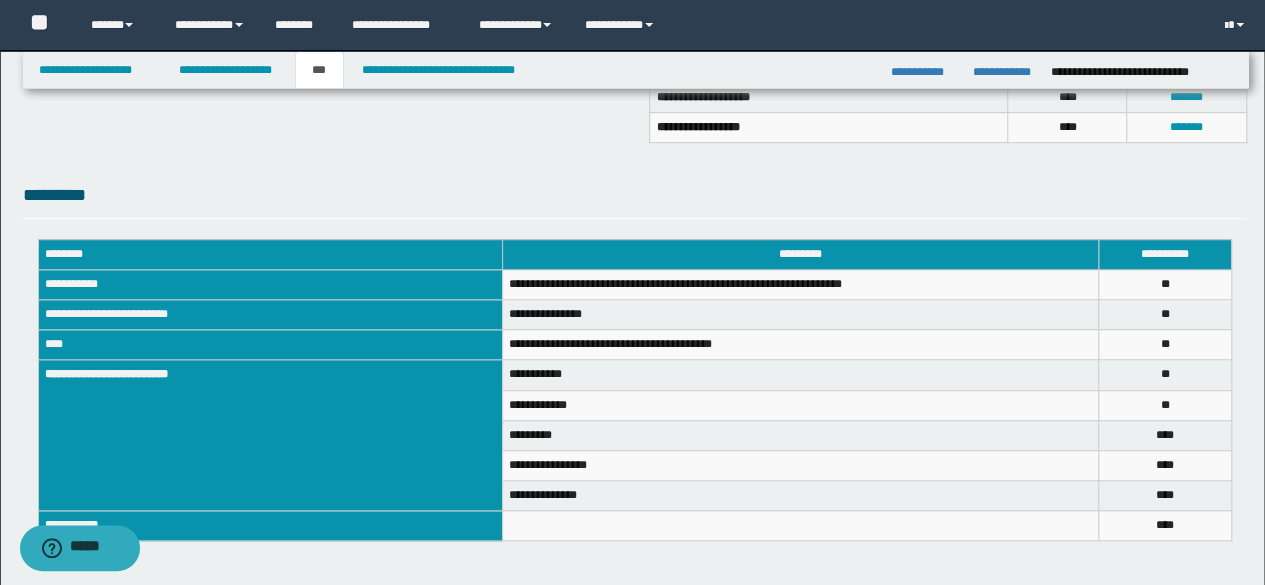 scroll, scrollTop: 694, scrollLeft: 0, axis: vertical 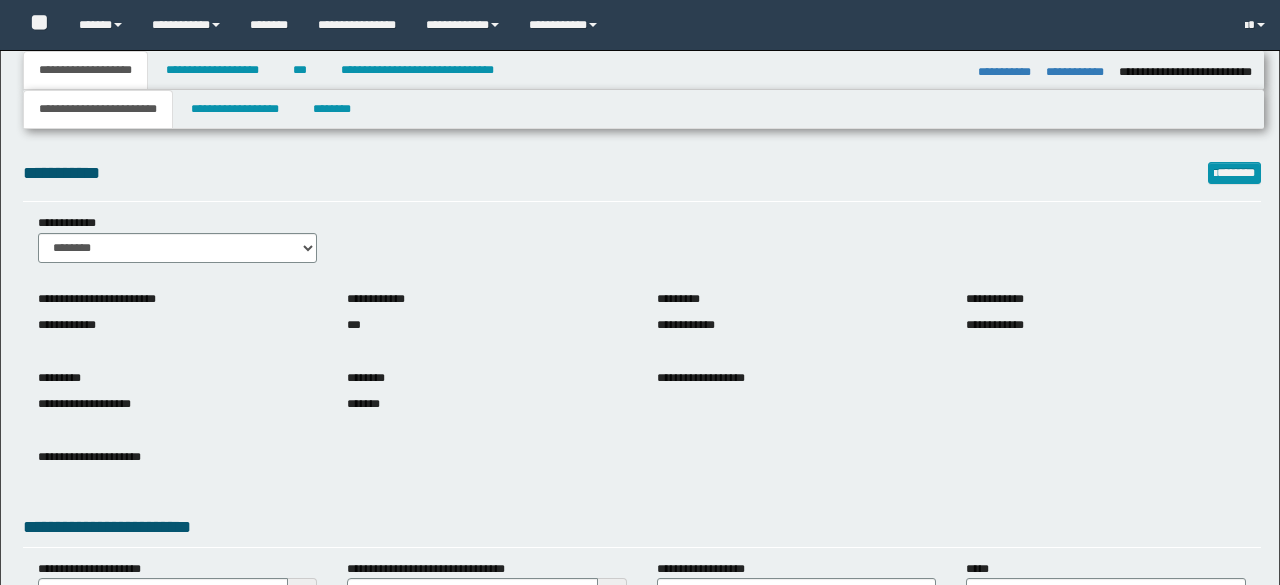 select on "*" 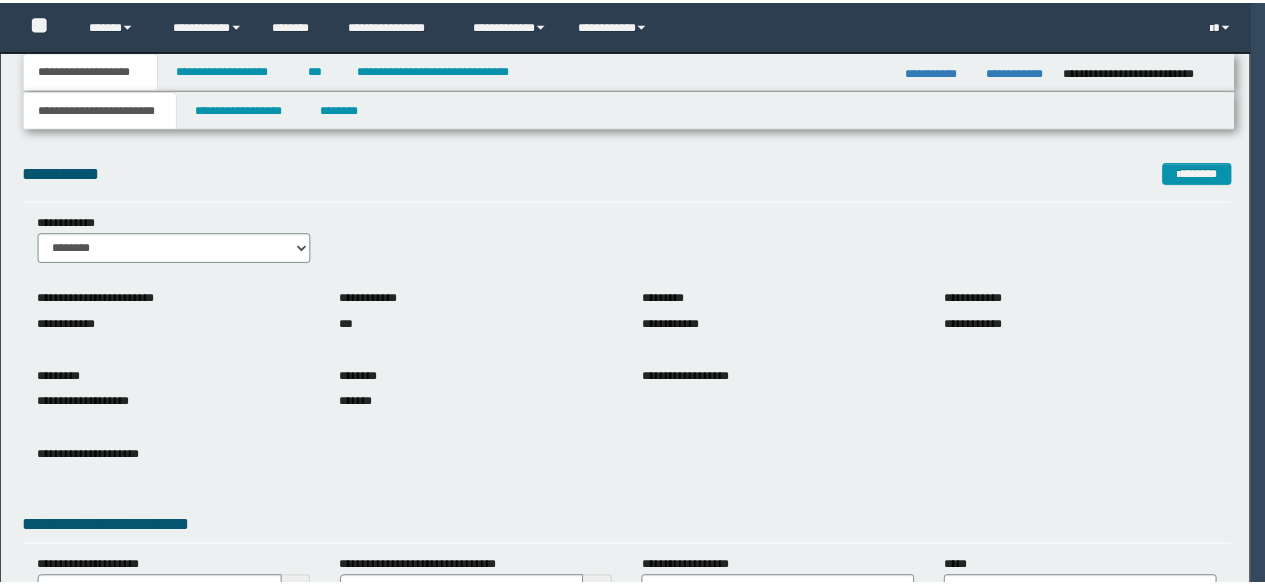 scroll, scrollTop: 0, scrollLeft: 0, axis: both 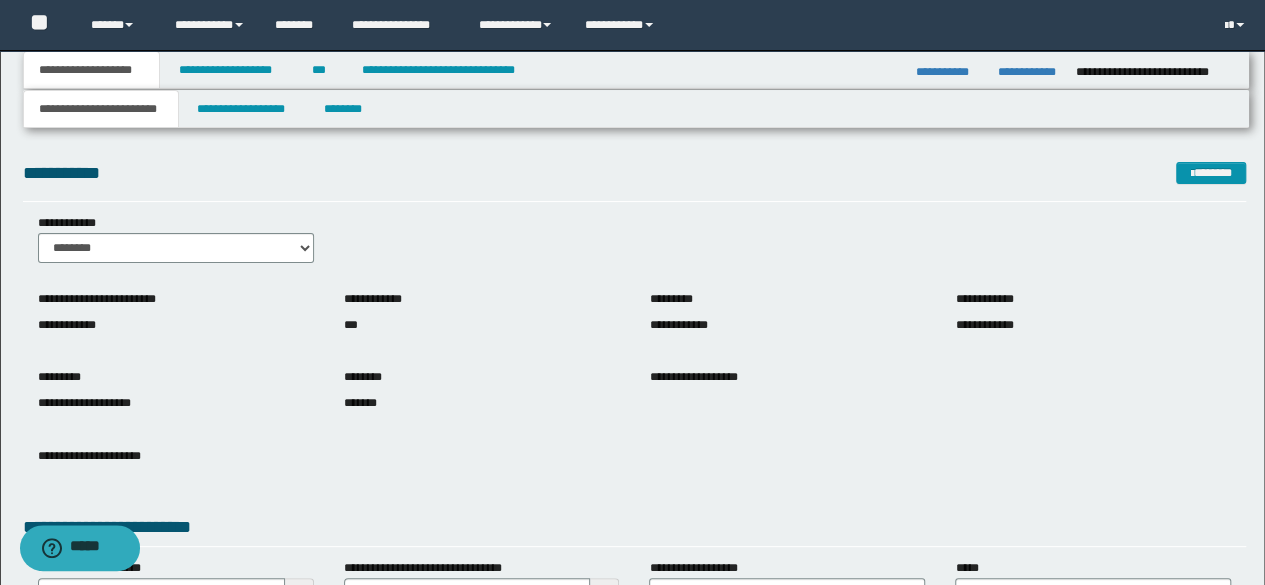 click on "**********" at bounding box center [1093, 323] 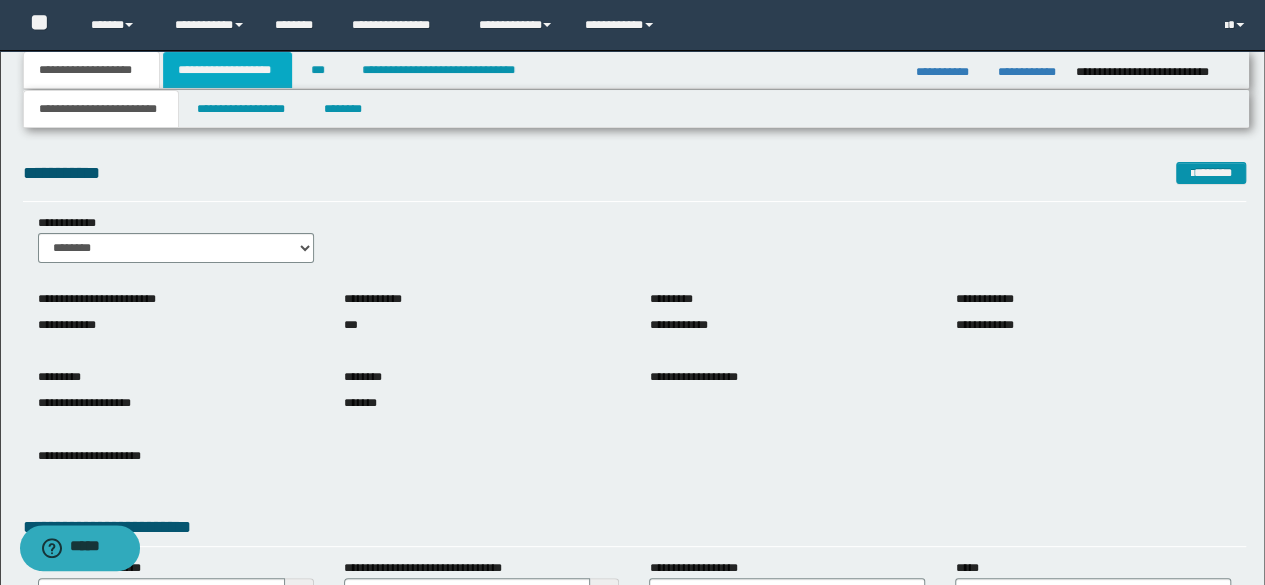click on "**********" at bounding box center (227, 70) 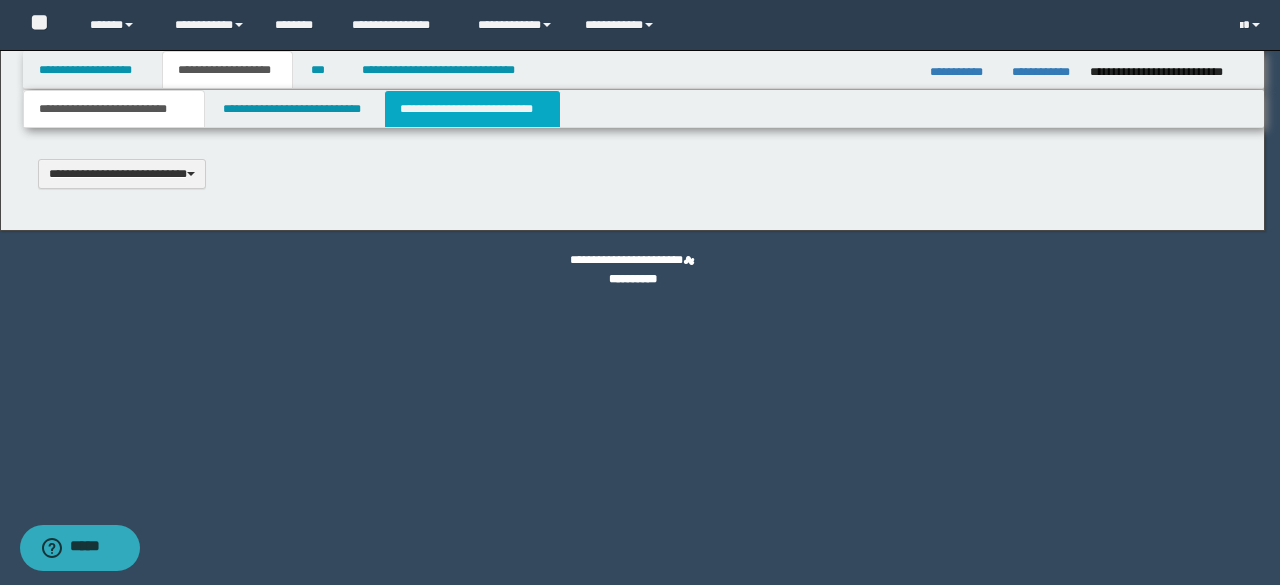 type 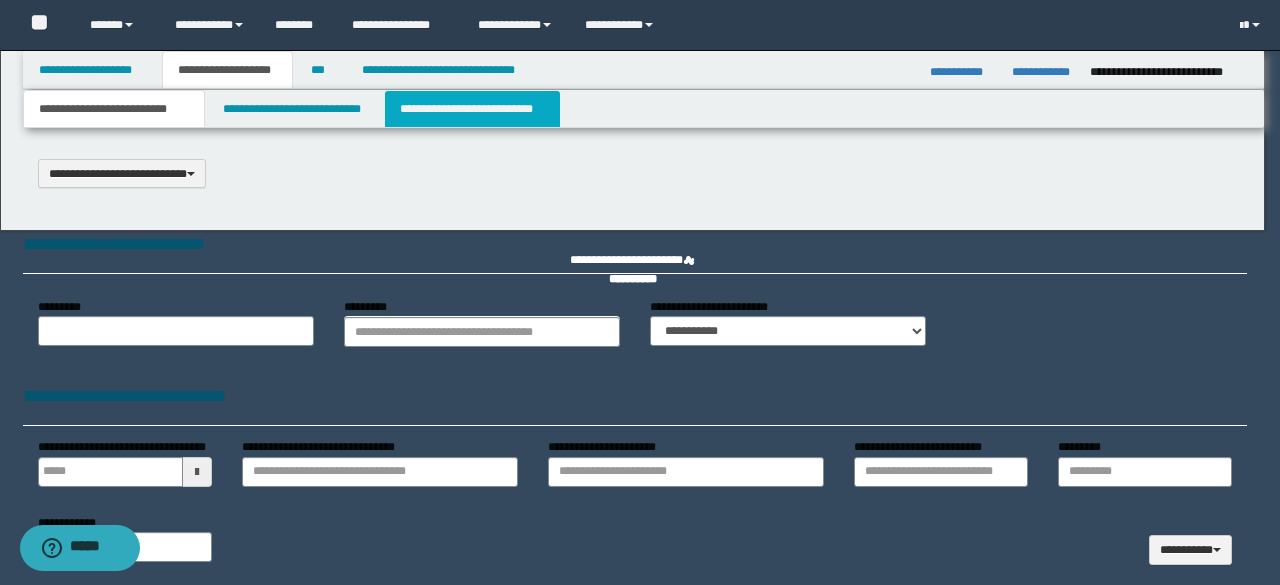 select on "*" 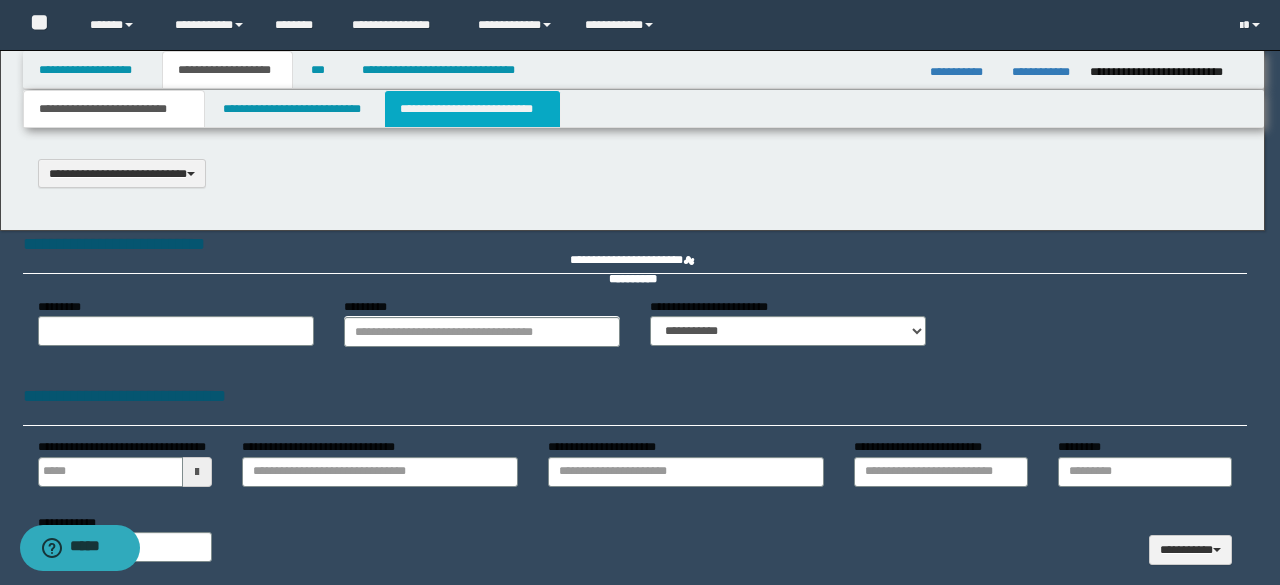 type 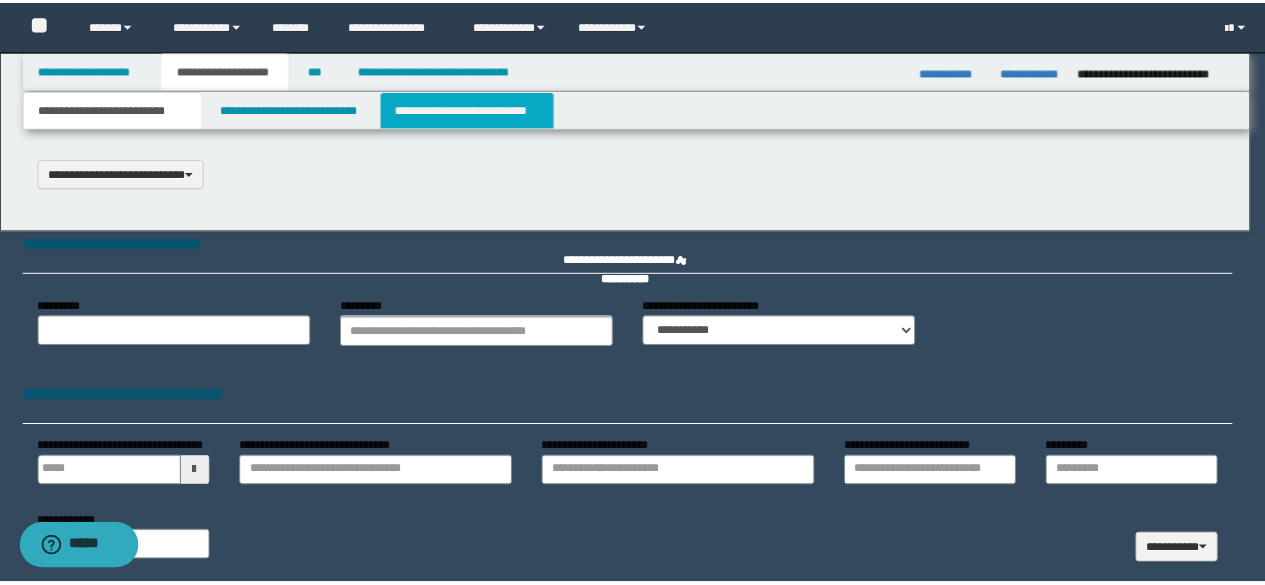 scroll, scrollTop: 0, scrollLeft: 0, axis: both 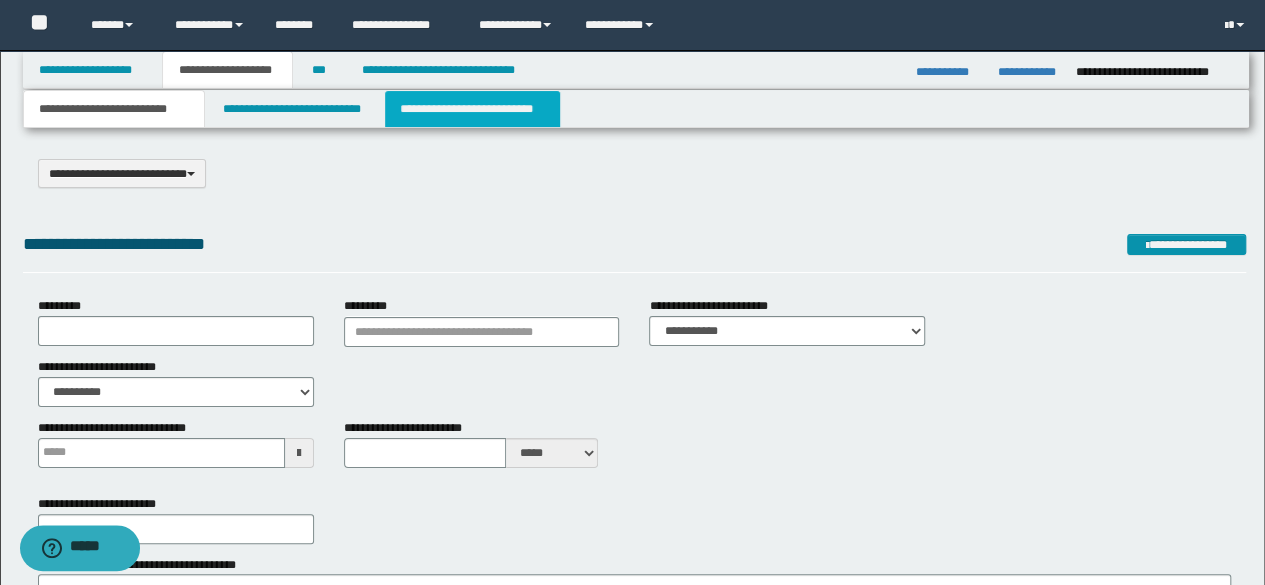 click on "**********" at bounding box center [472, 109] 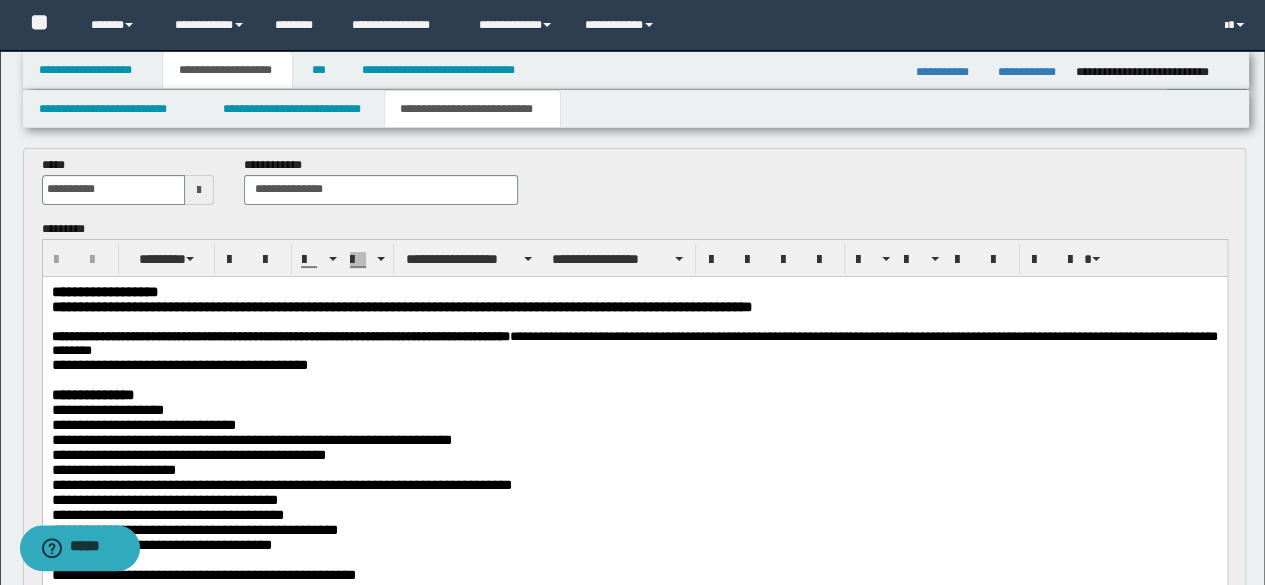 scroll, scrollTop: 0, scrollLeft: 0, axis: both 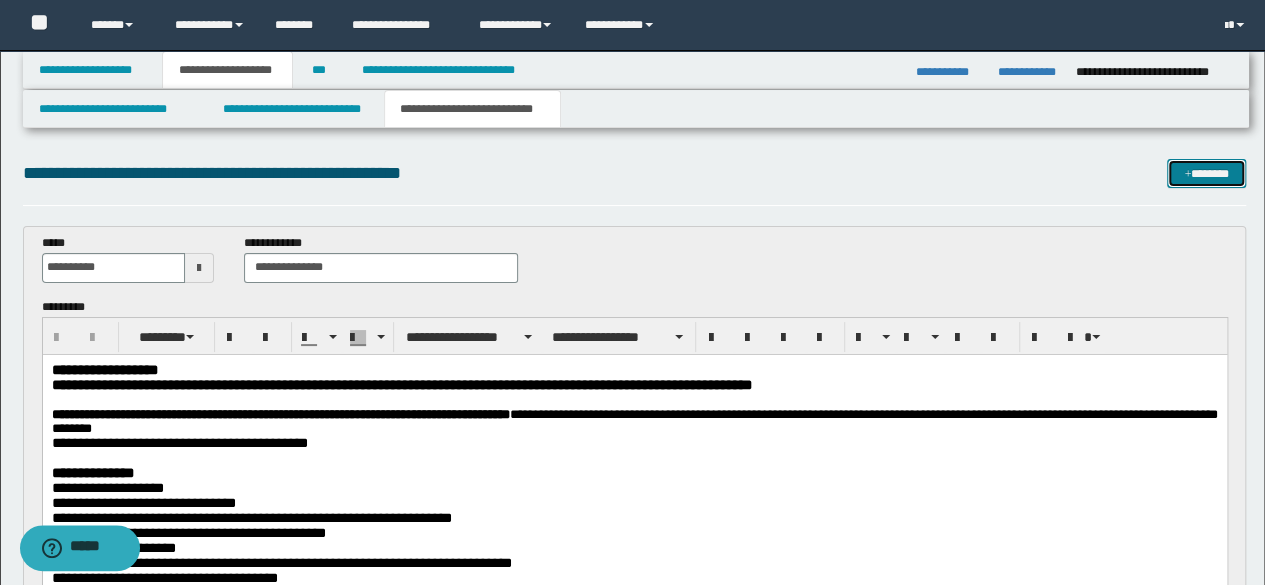 click on "*******" at bounding box center (1206, 173) 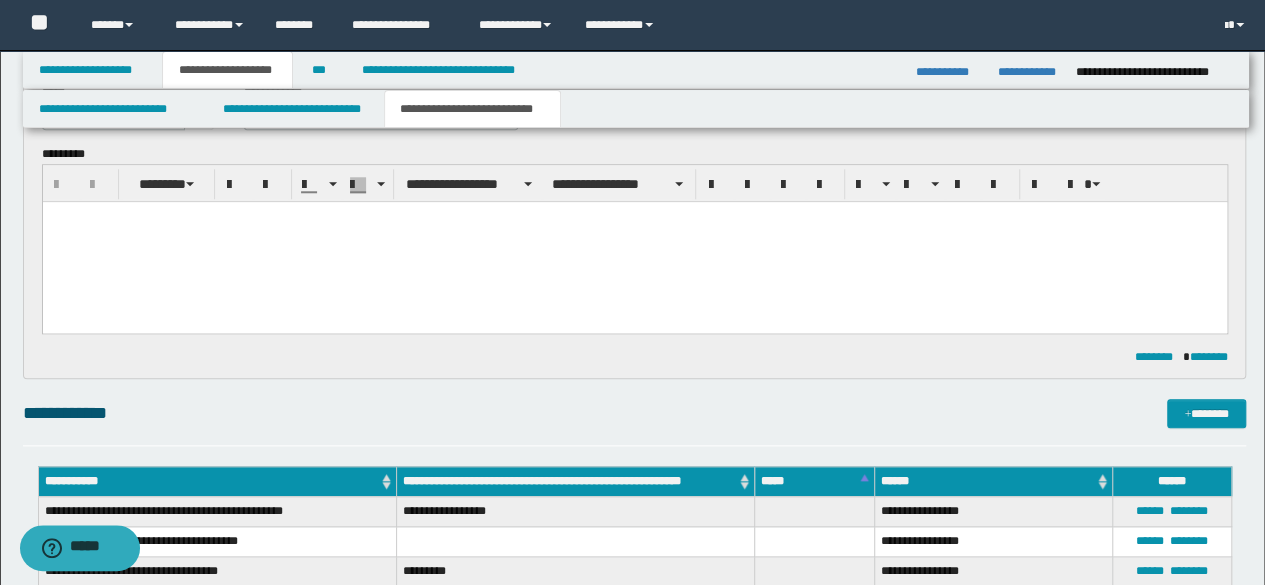 scroll, scrollTop: 0, scrollLeft: 0, axis: both 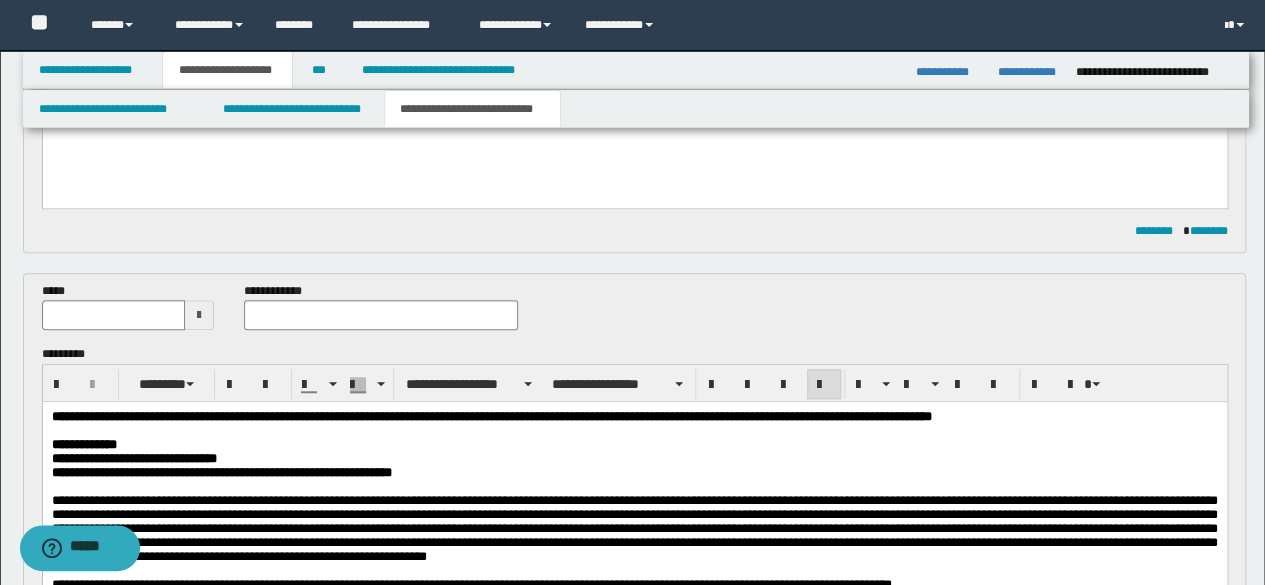 click at bounding box center [199, 315] 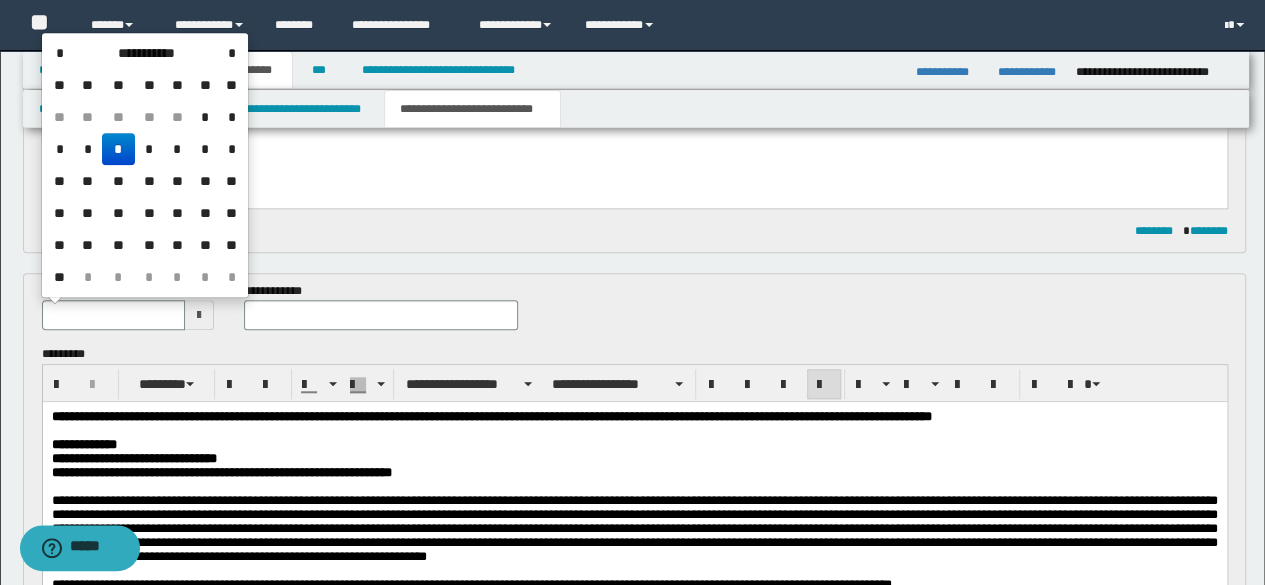 click on "*" at bounding box center [118, 149] 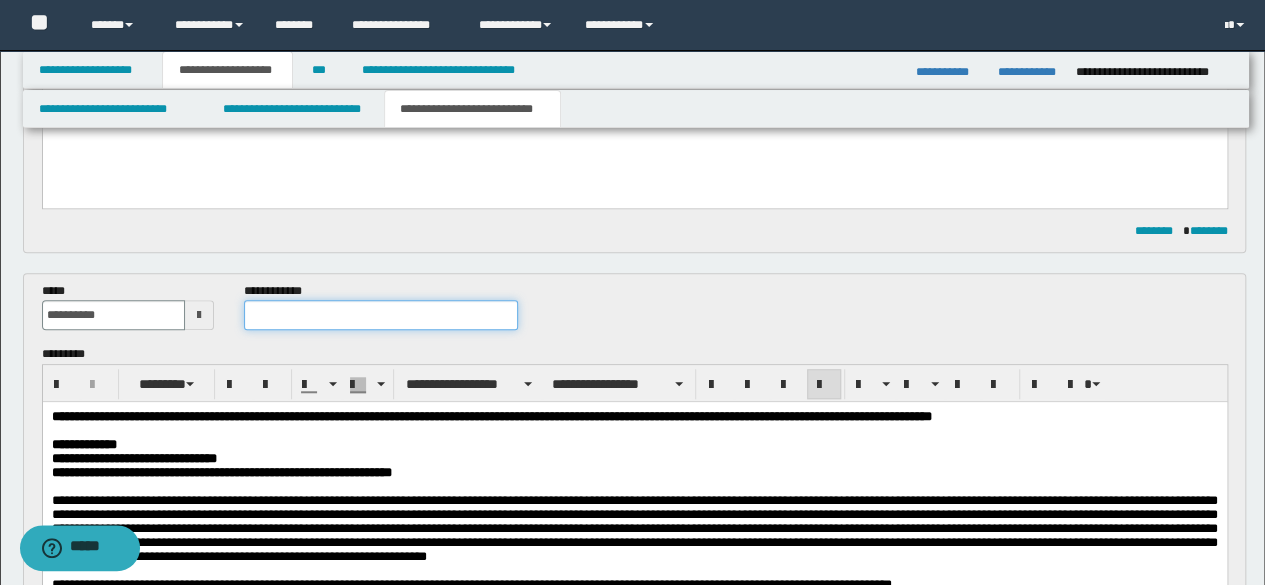 click at bounding box center [381, 315] 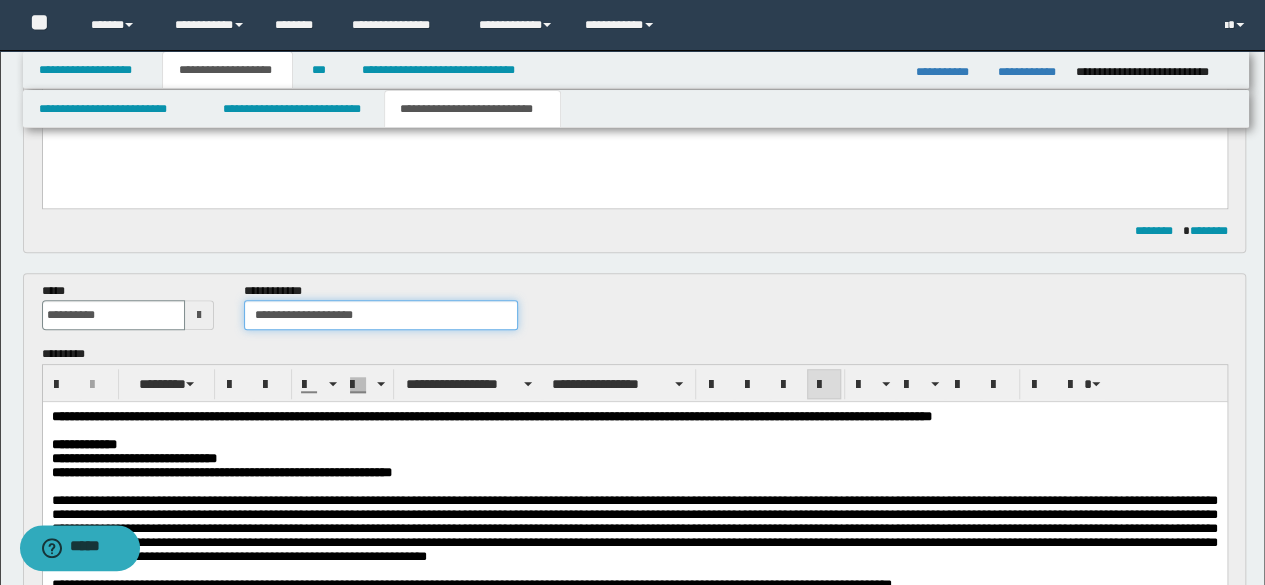 type on "**********" 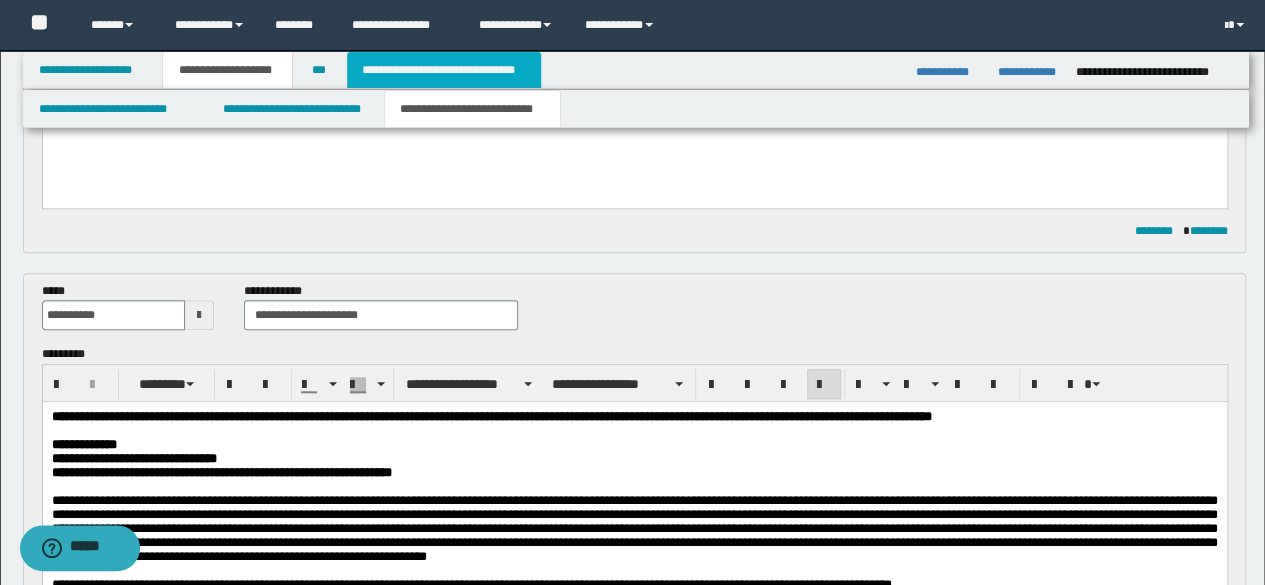 click on "**********" at bounding box center (444, 70) 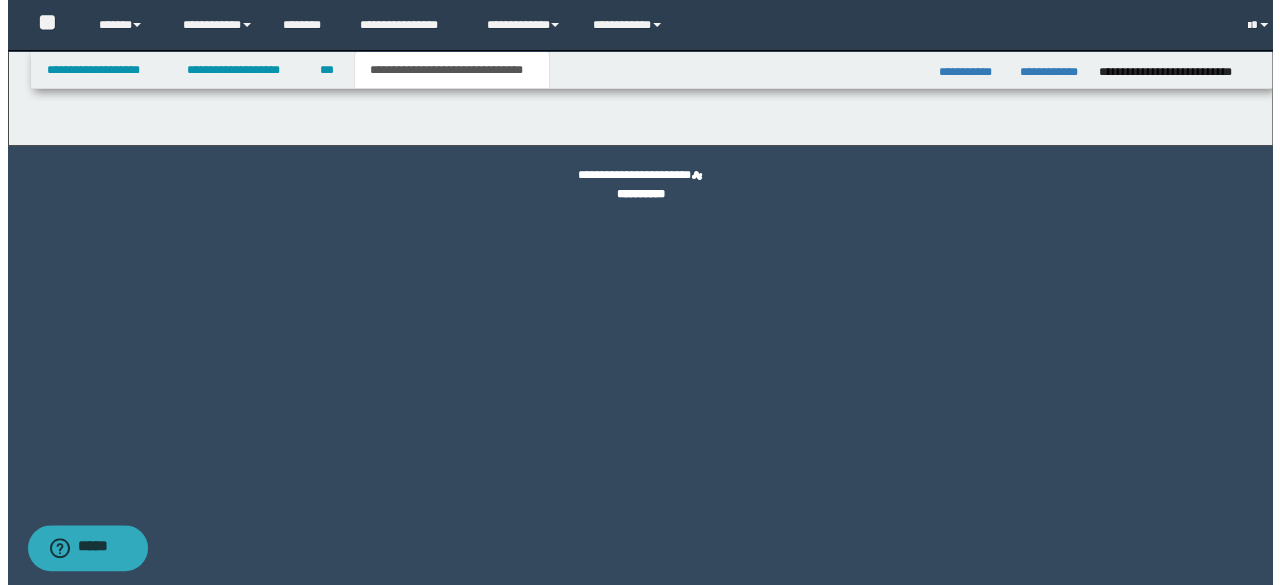 scroll, scrollTop: 0, scrollLeft: 0, axis: both 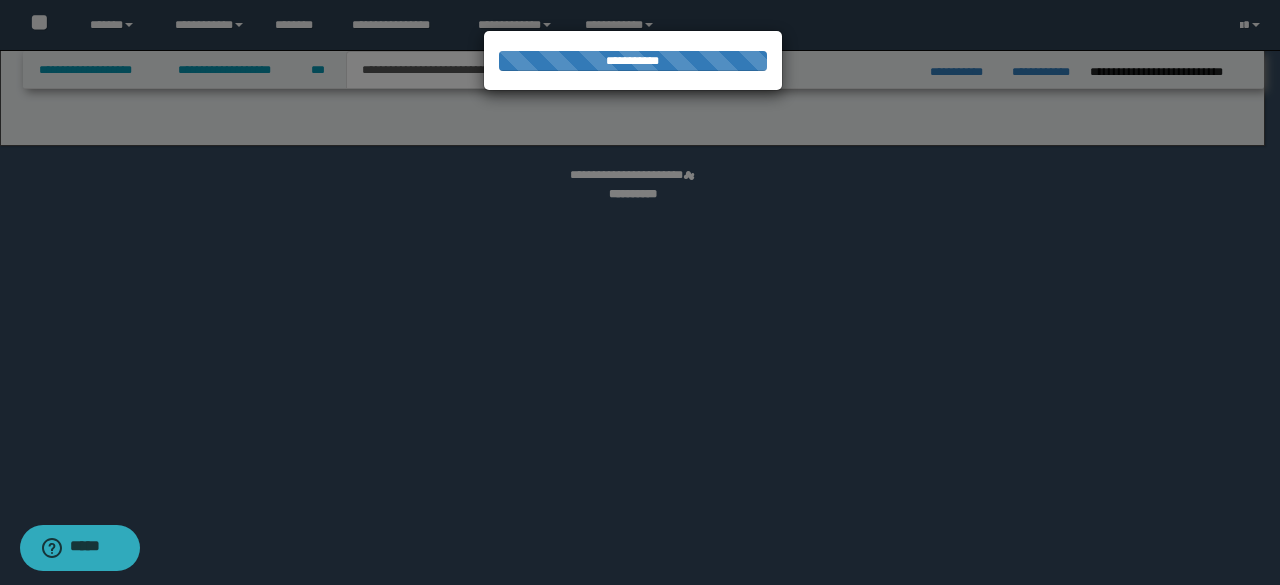 select on "*" 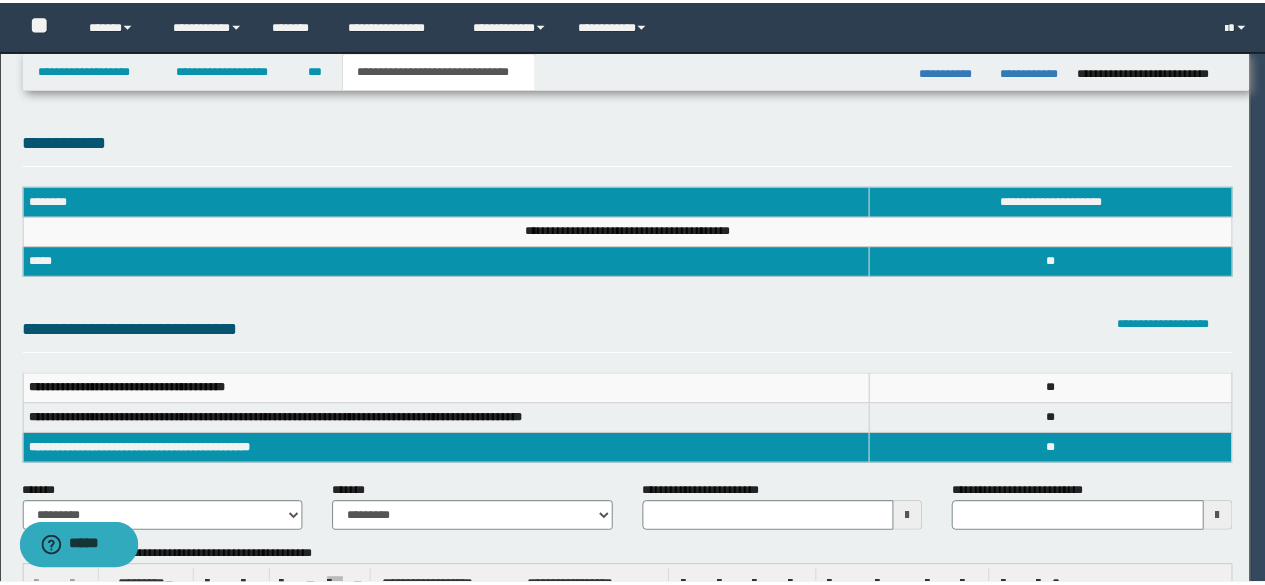 scroll, scrollTop: 0, scrollLeft: 0, axis: both 